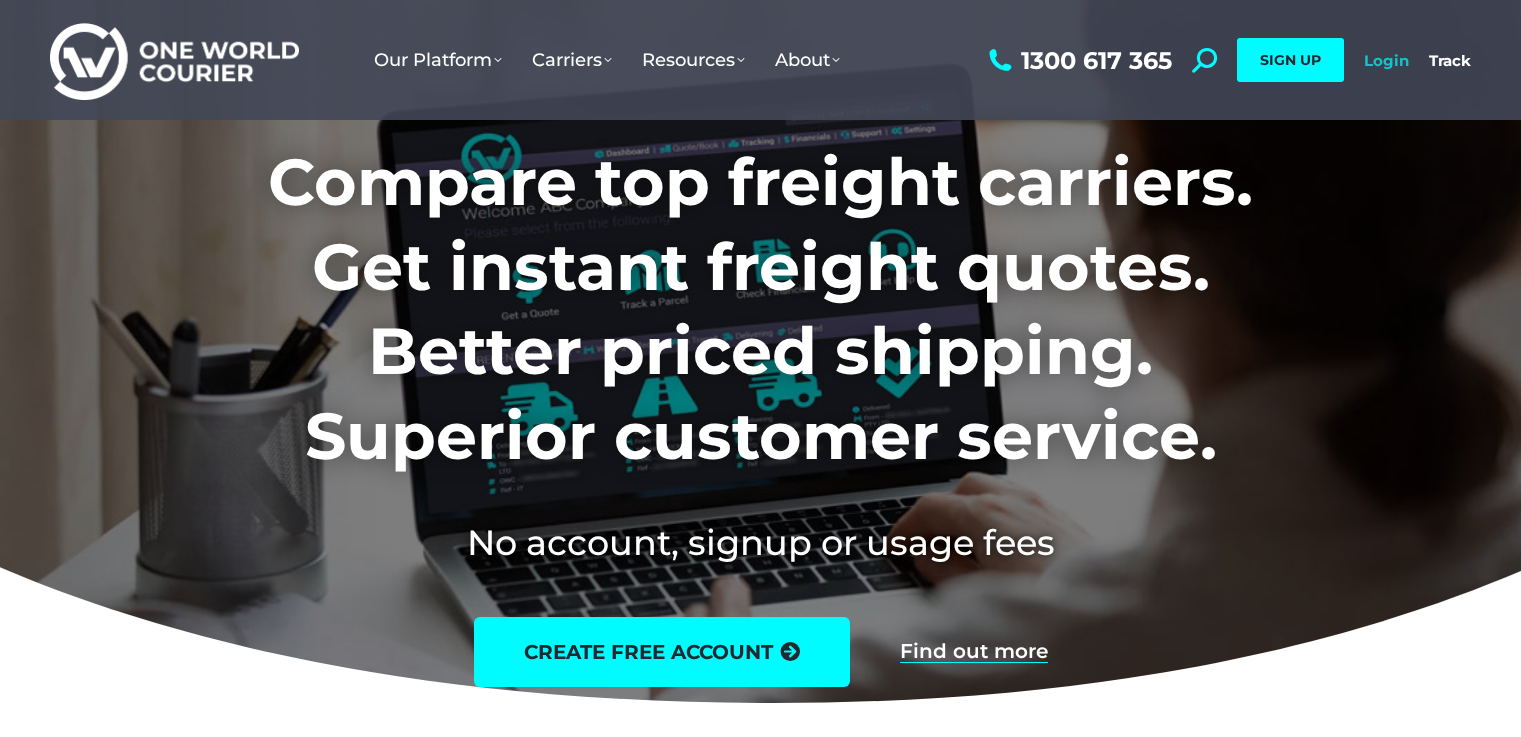 scroll, scrollTop: 0, scrollLeft: 0, axis: both 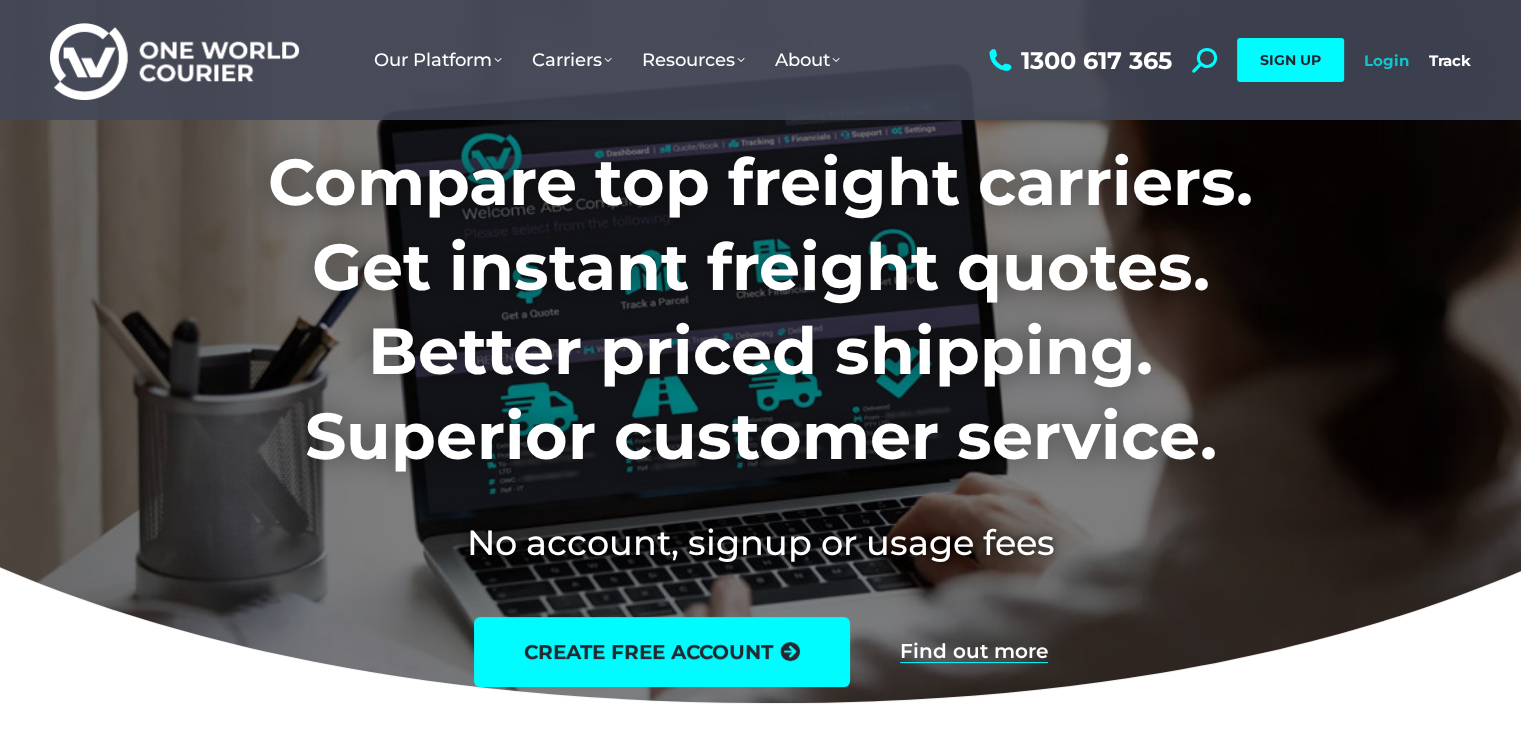 click on "Login" at bounding box center [1386, 60] 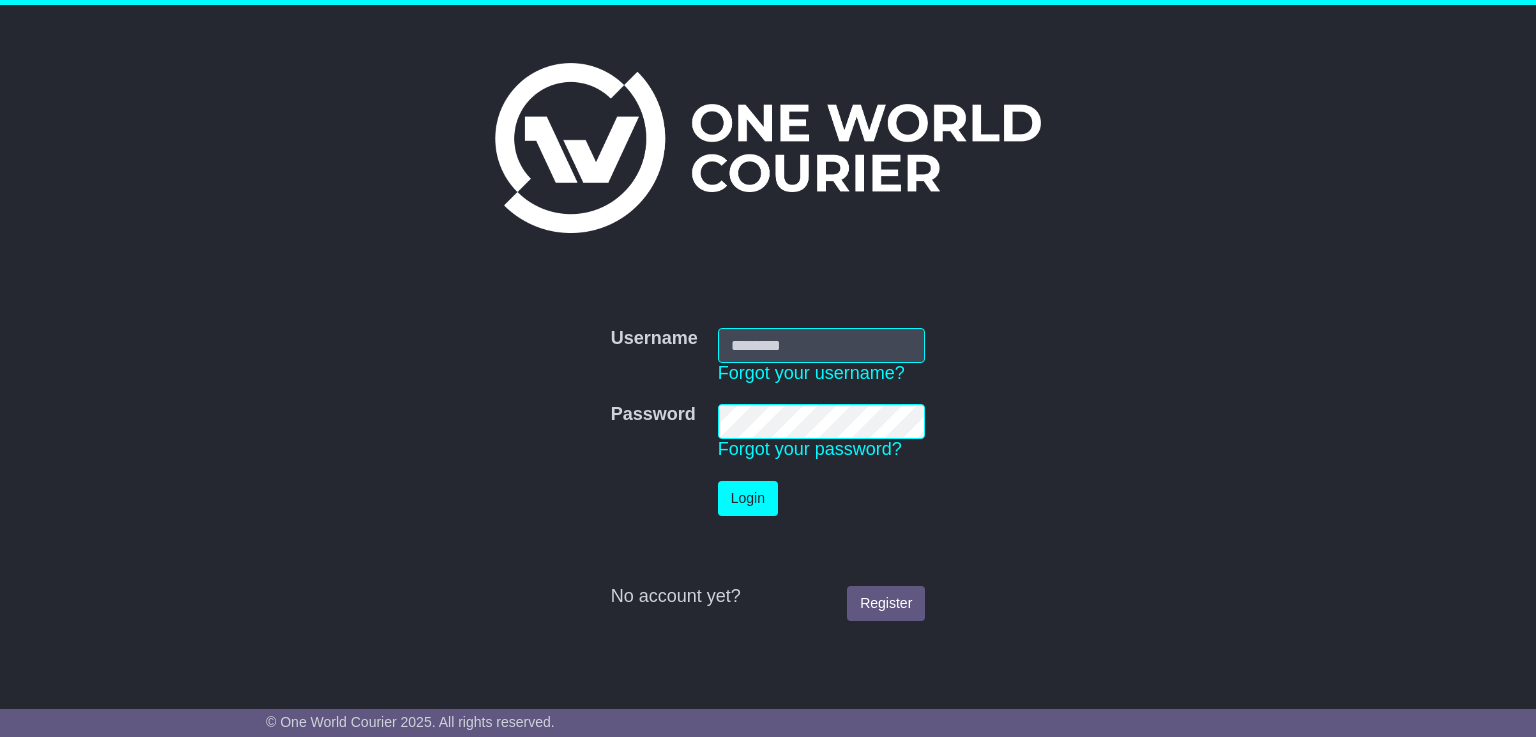 scroll, scrollTop: 0, scrollLeft: 0, axis: both 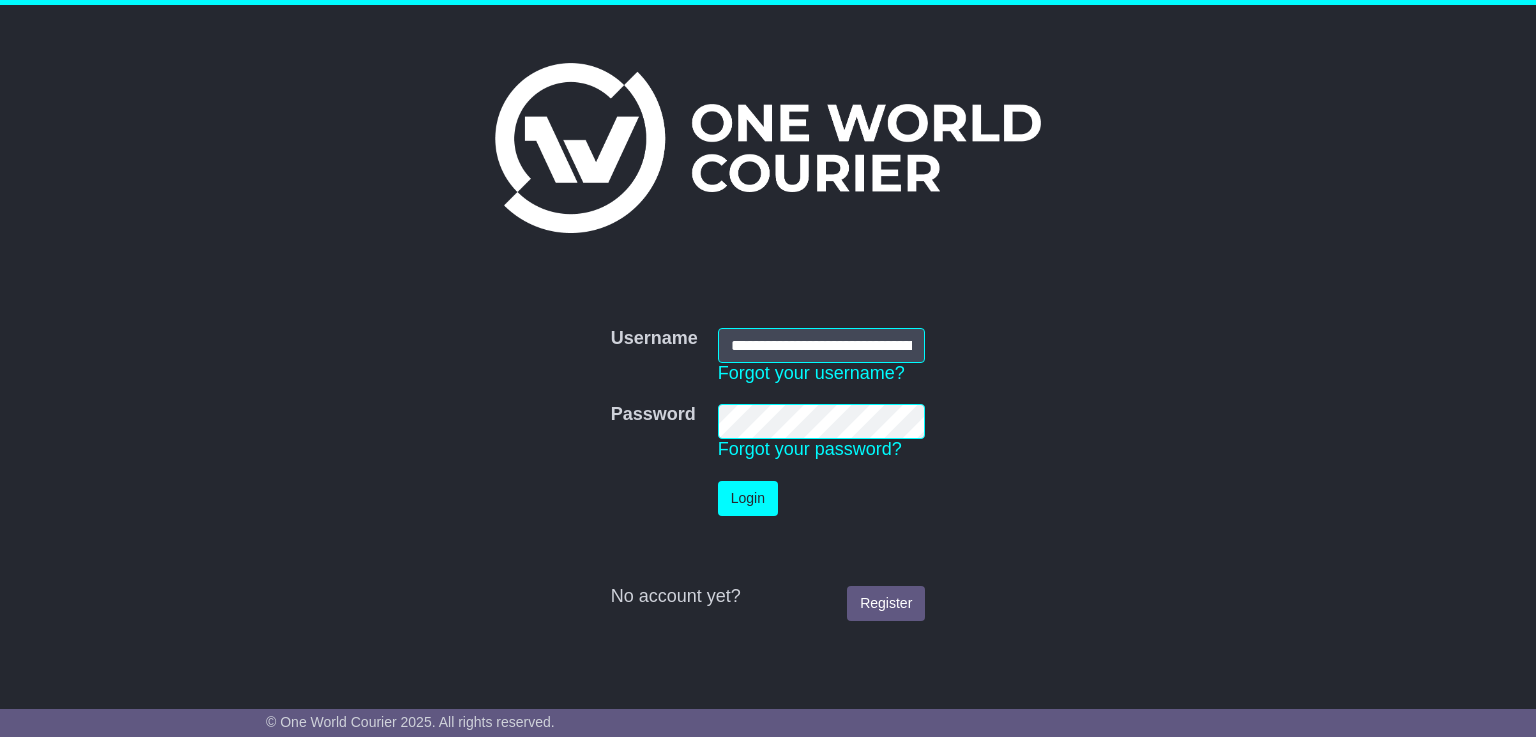 click on "Login" at bounding box center (748, 498) 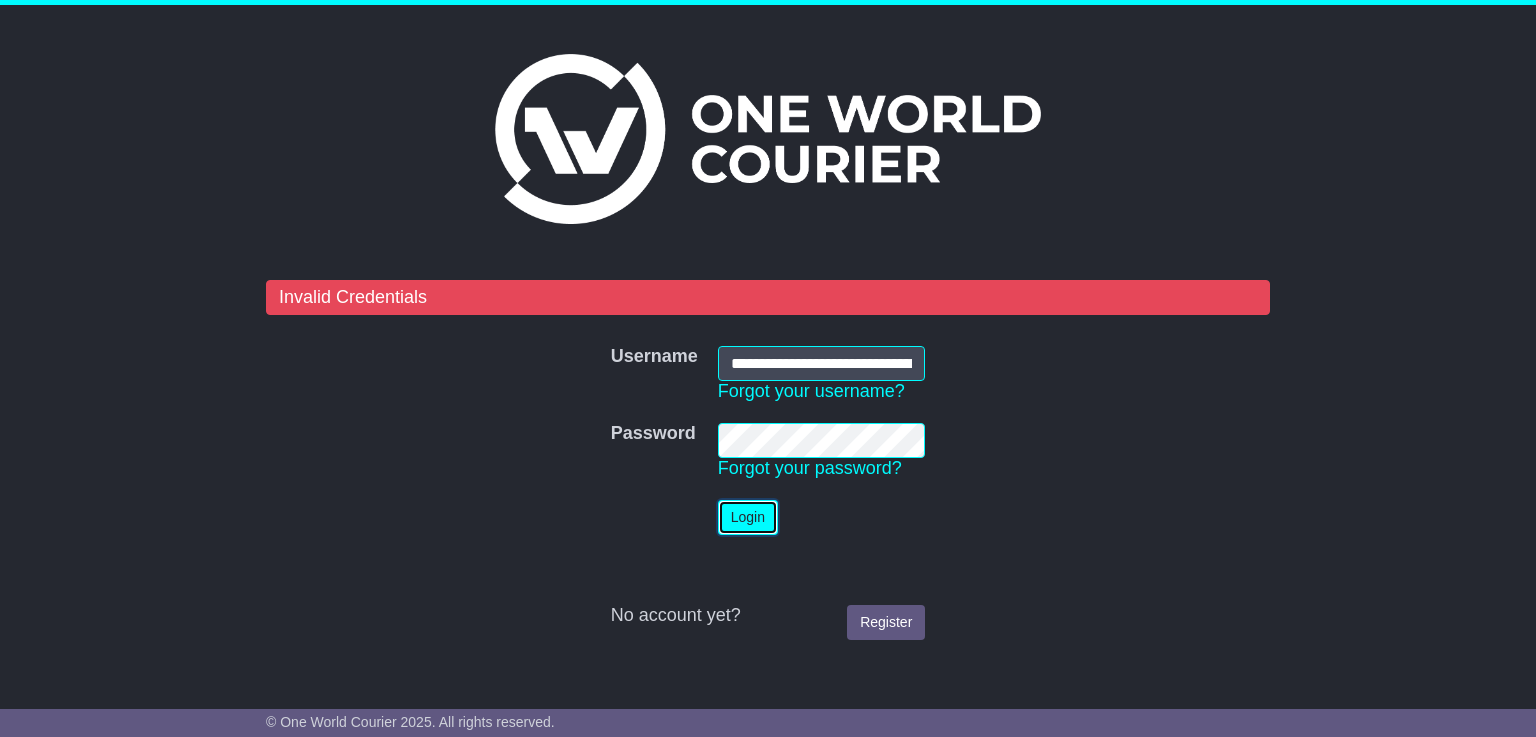 click on "Login" at bounding box center (748, 517) 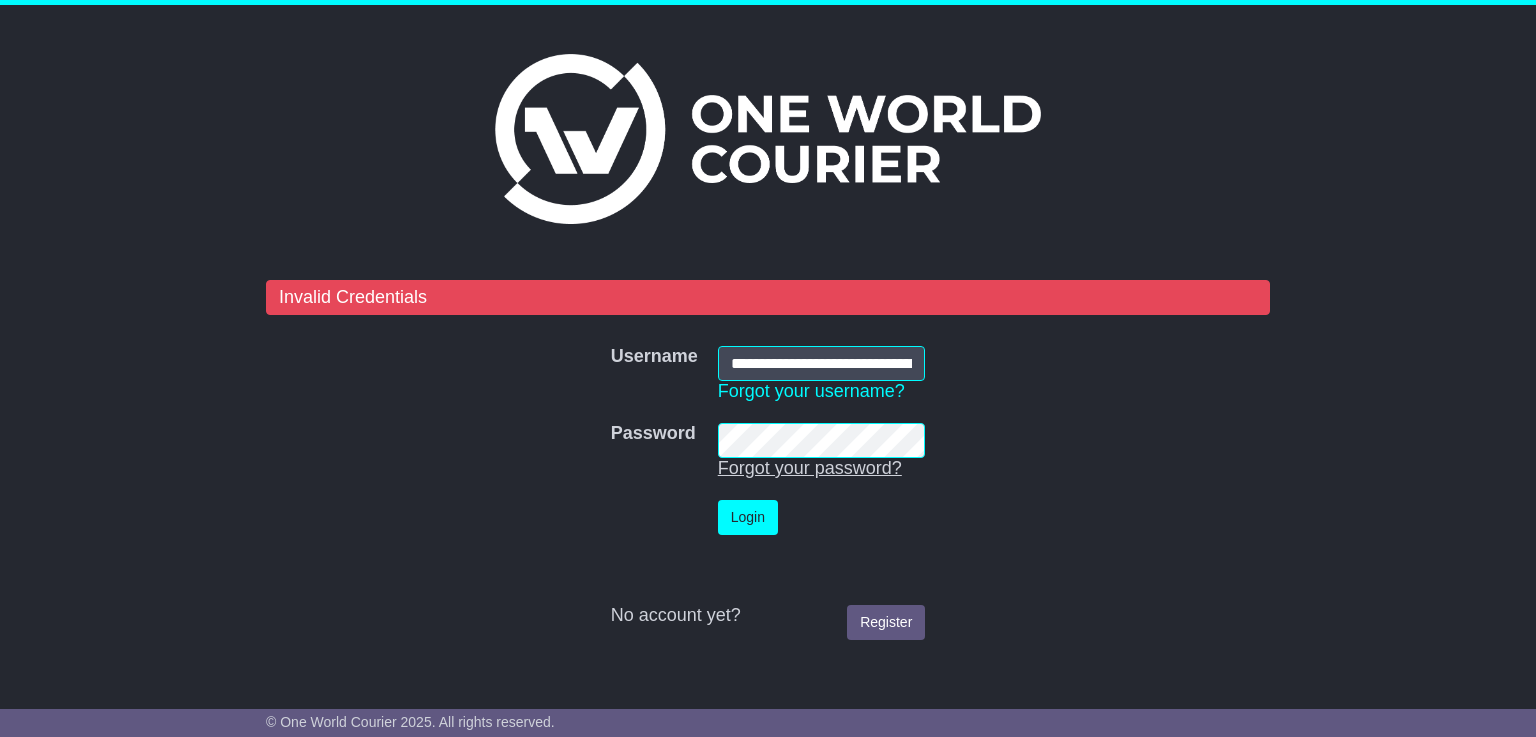 click on "Login" at bounding box center [748, 517] 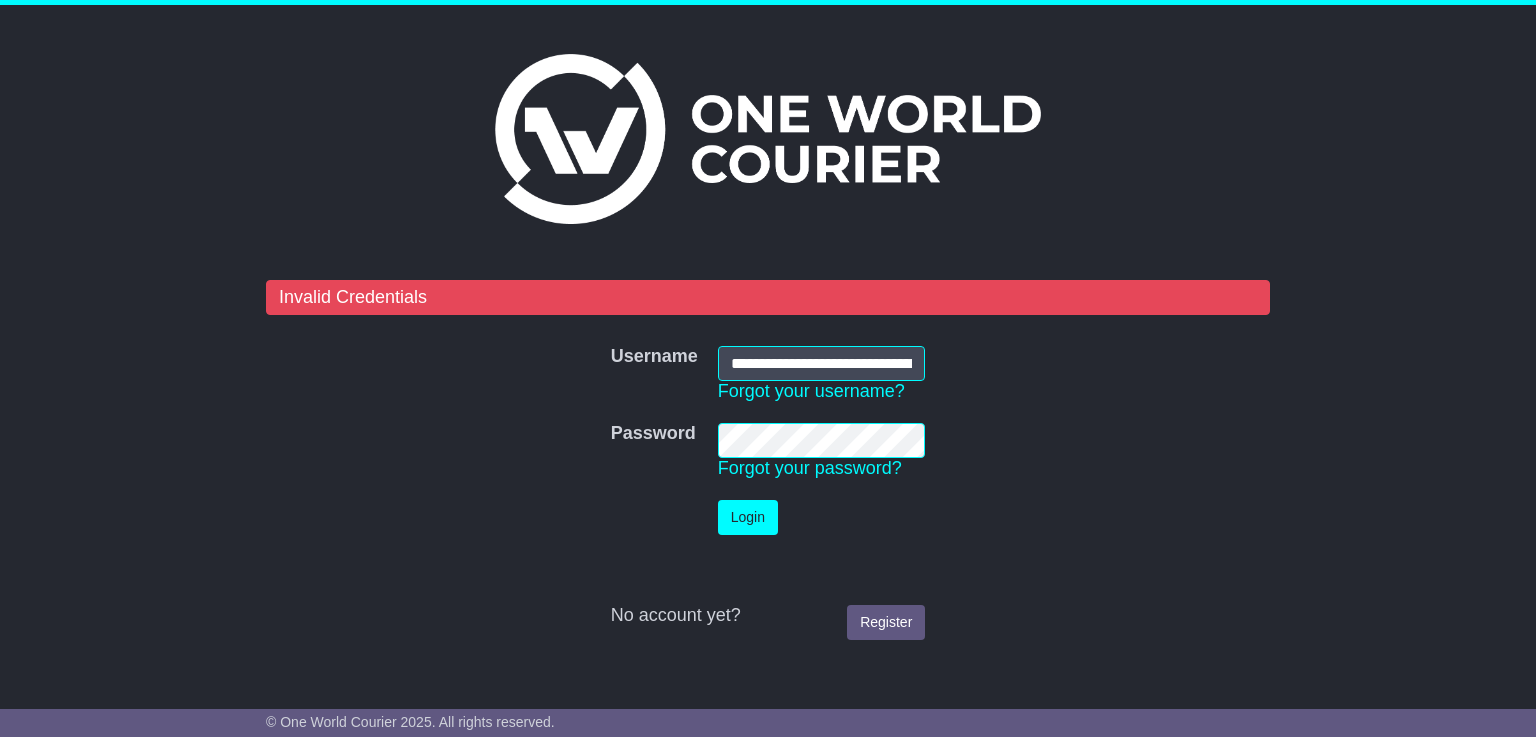 click on "**********" at bounding box center [768, 465] 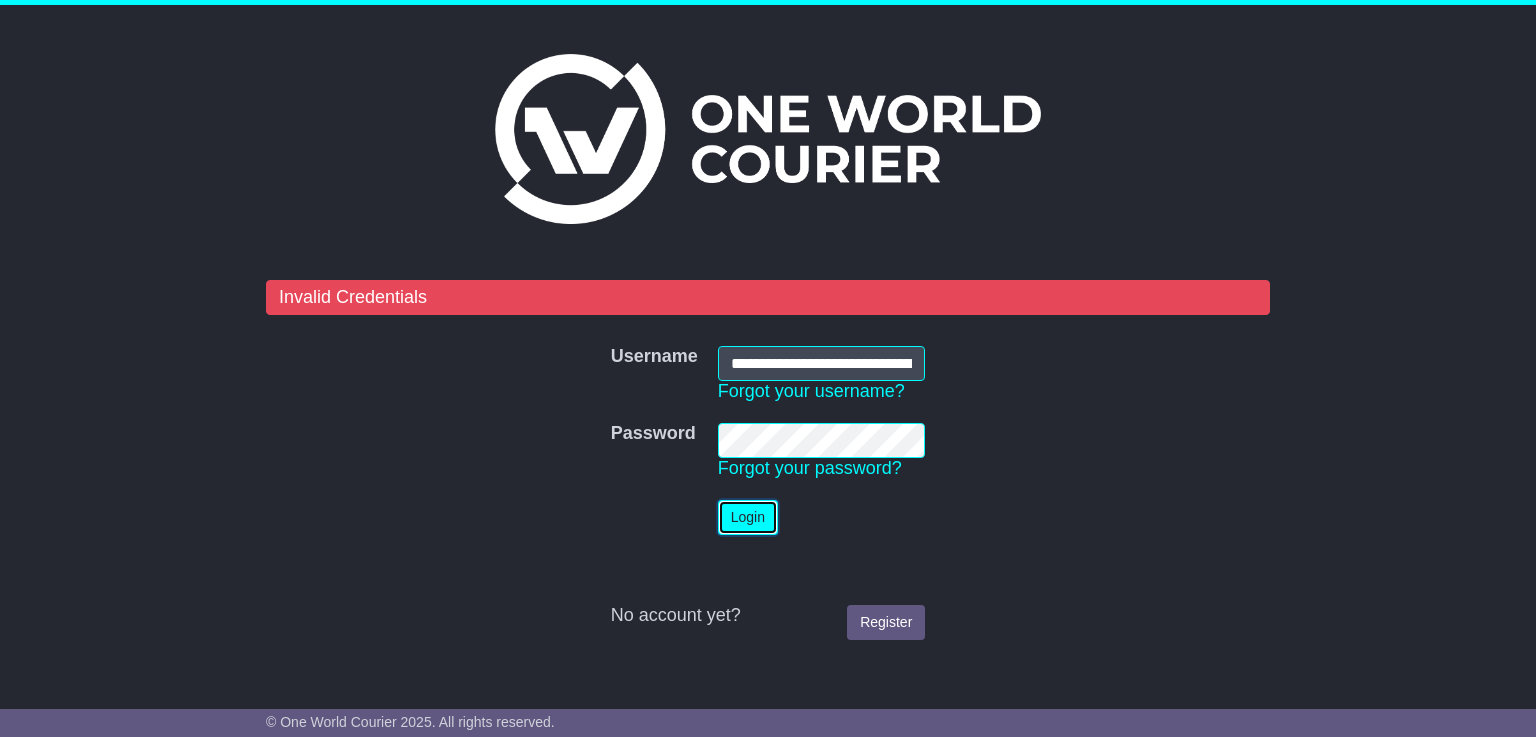 click on "Login" at bounding box center (748, 517) 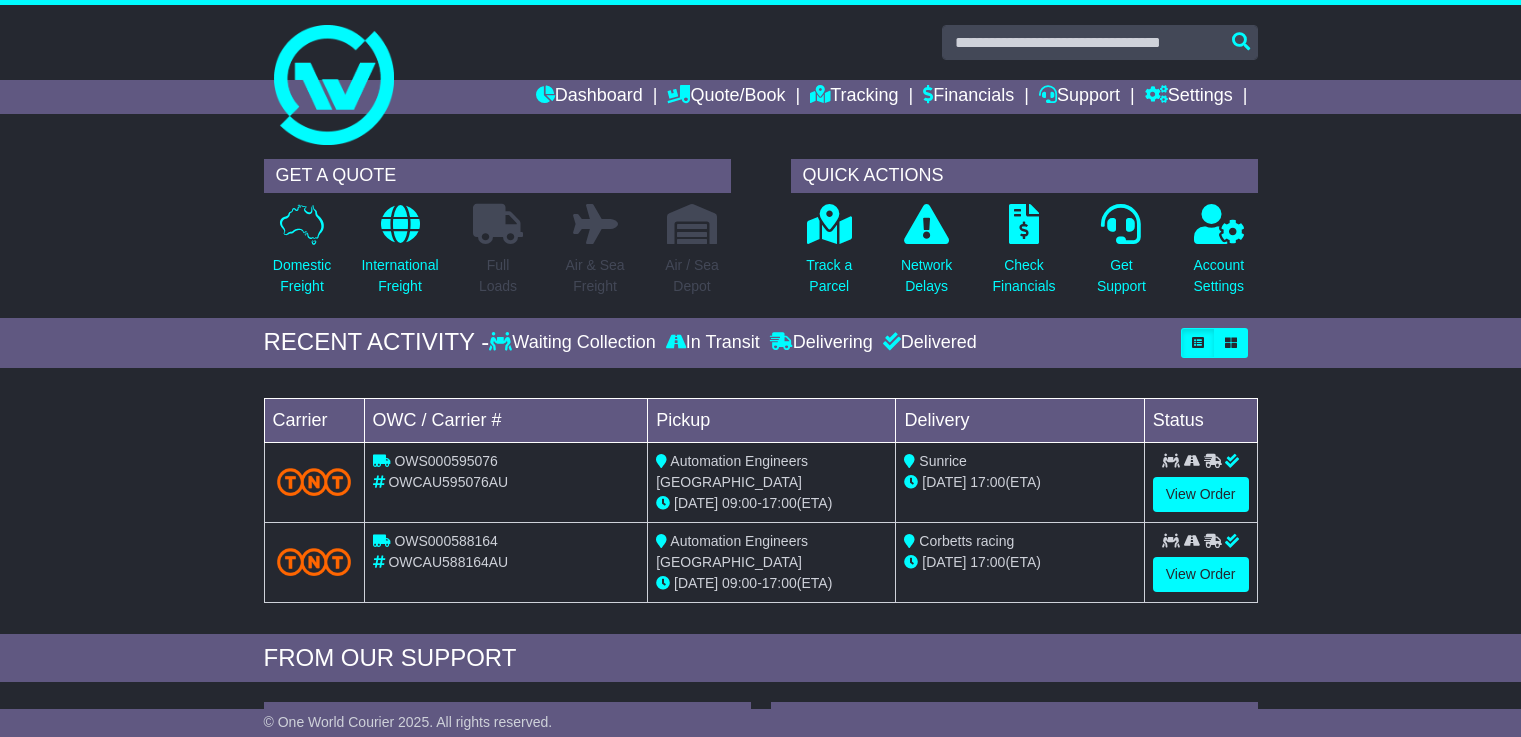 scroll, scrollTop: 0, scrollLeft: 0, axis: both 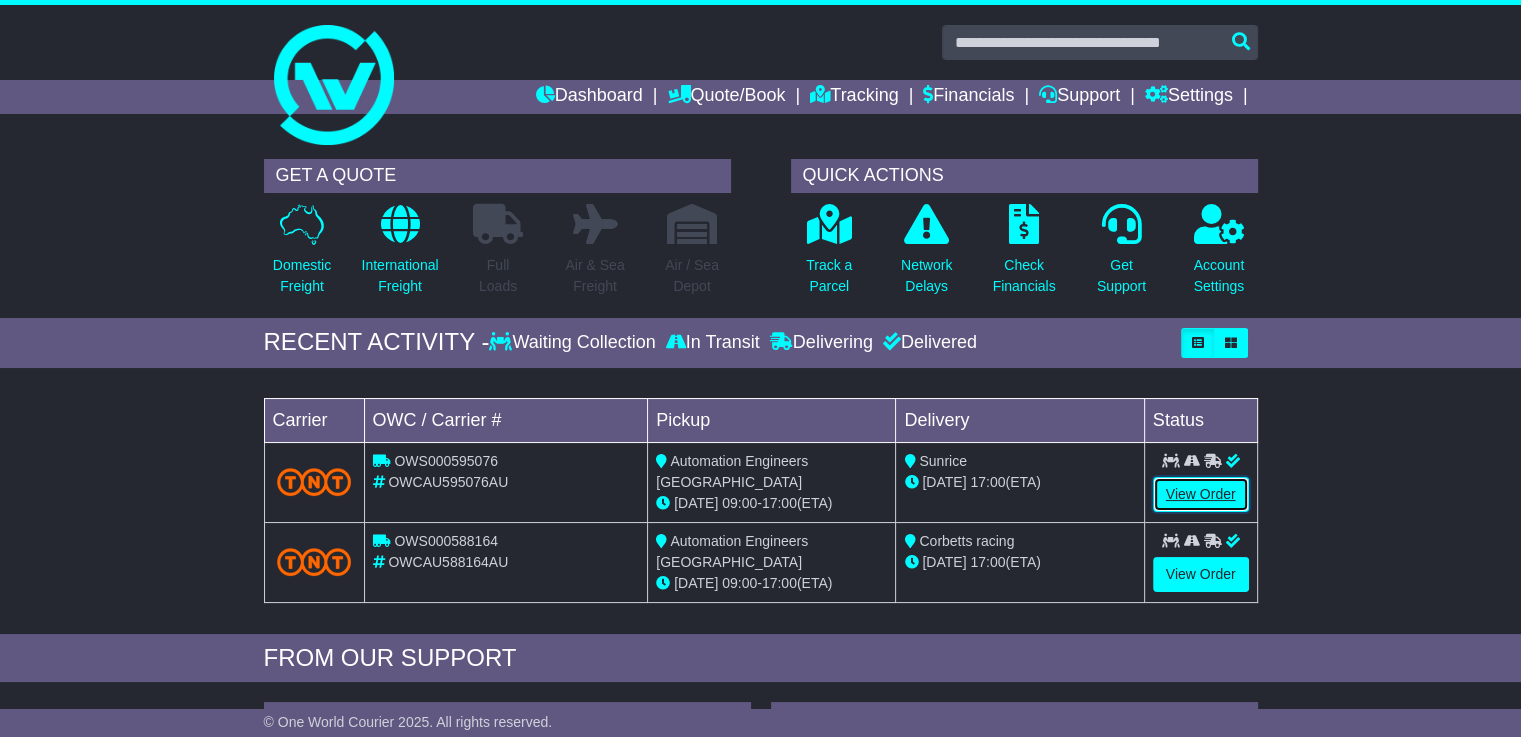 click on "View Order" at bounding box center (1201, 494) 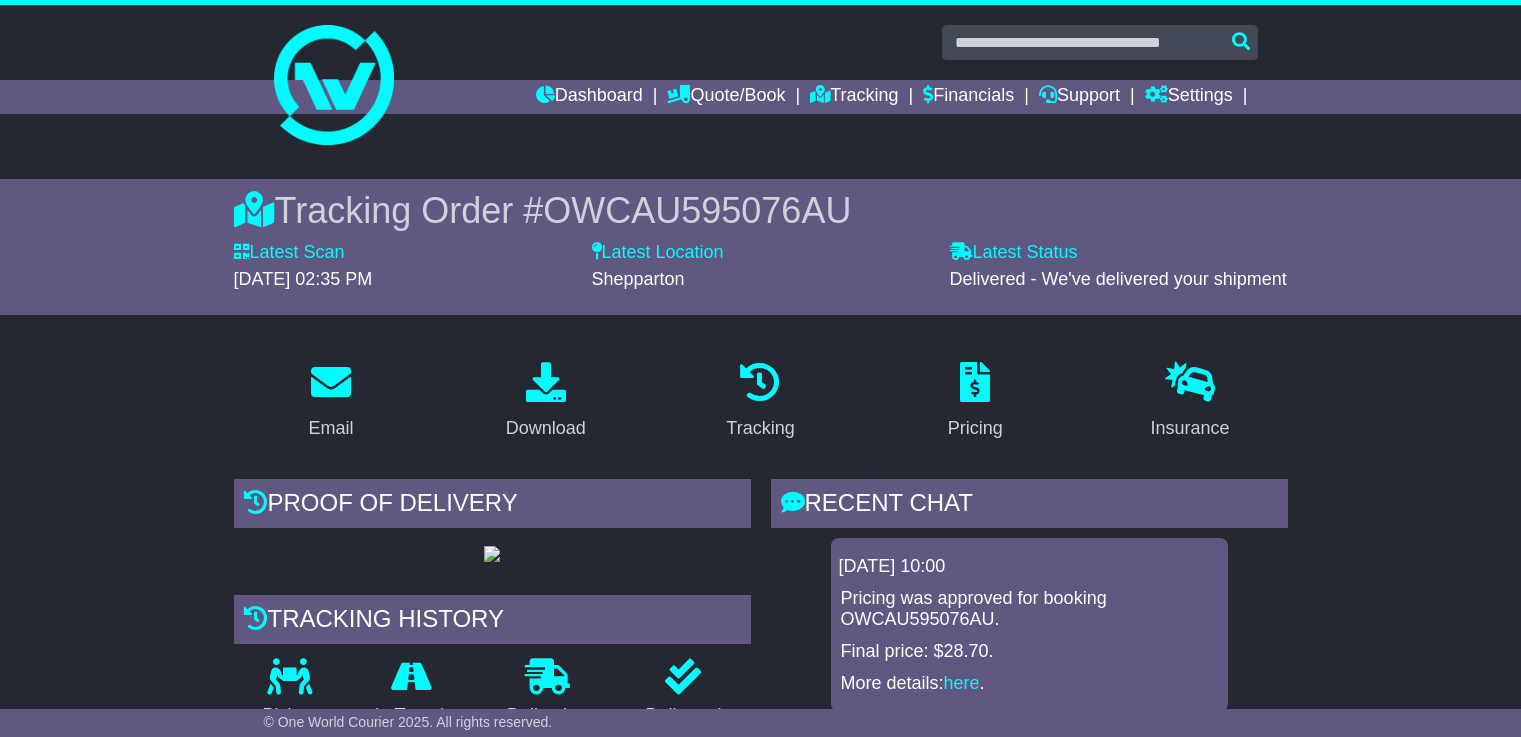 scroll, scrollTop: 80, scrollLeft: 0, axis: vertical 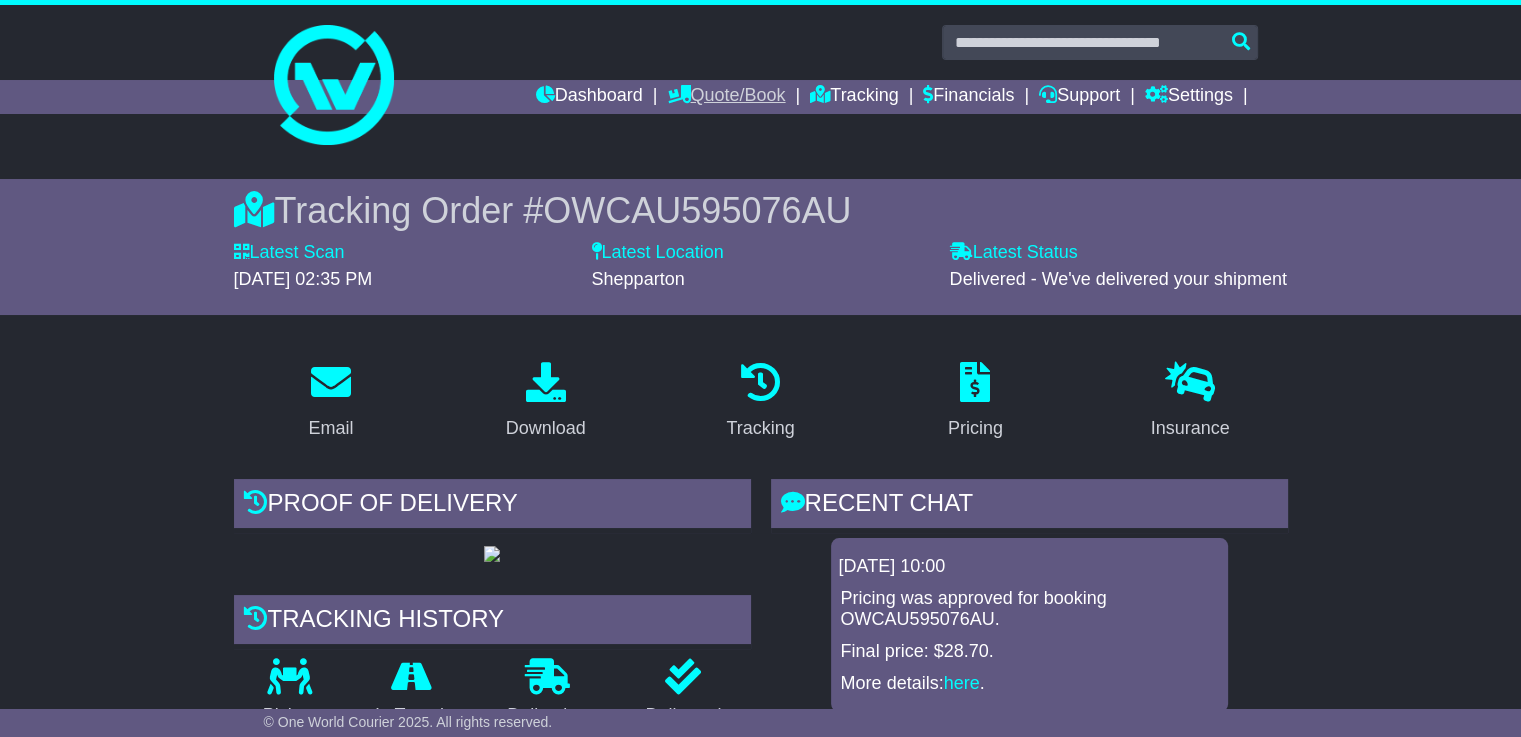 click on "Quote/Book" at bounding box center [726, 97] 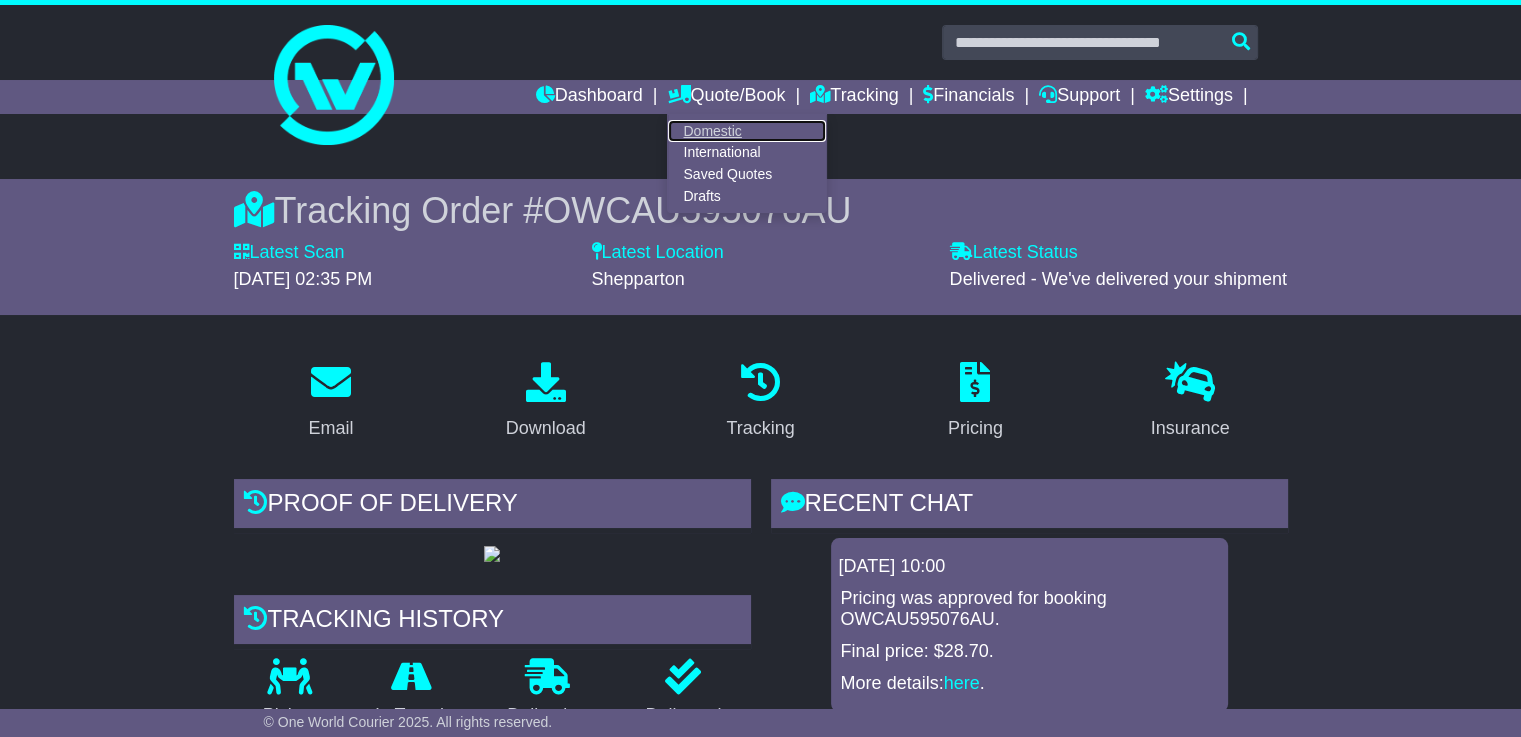 click on "Domestic" at bounding box center (747, 131) 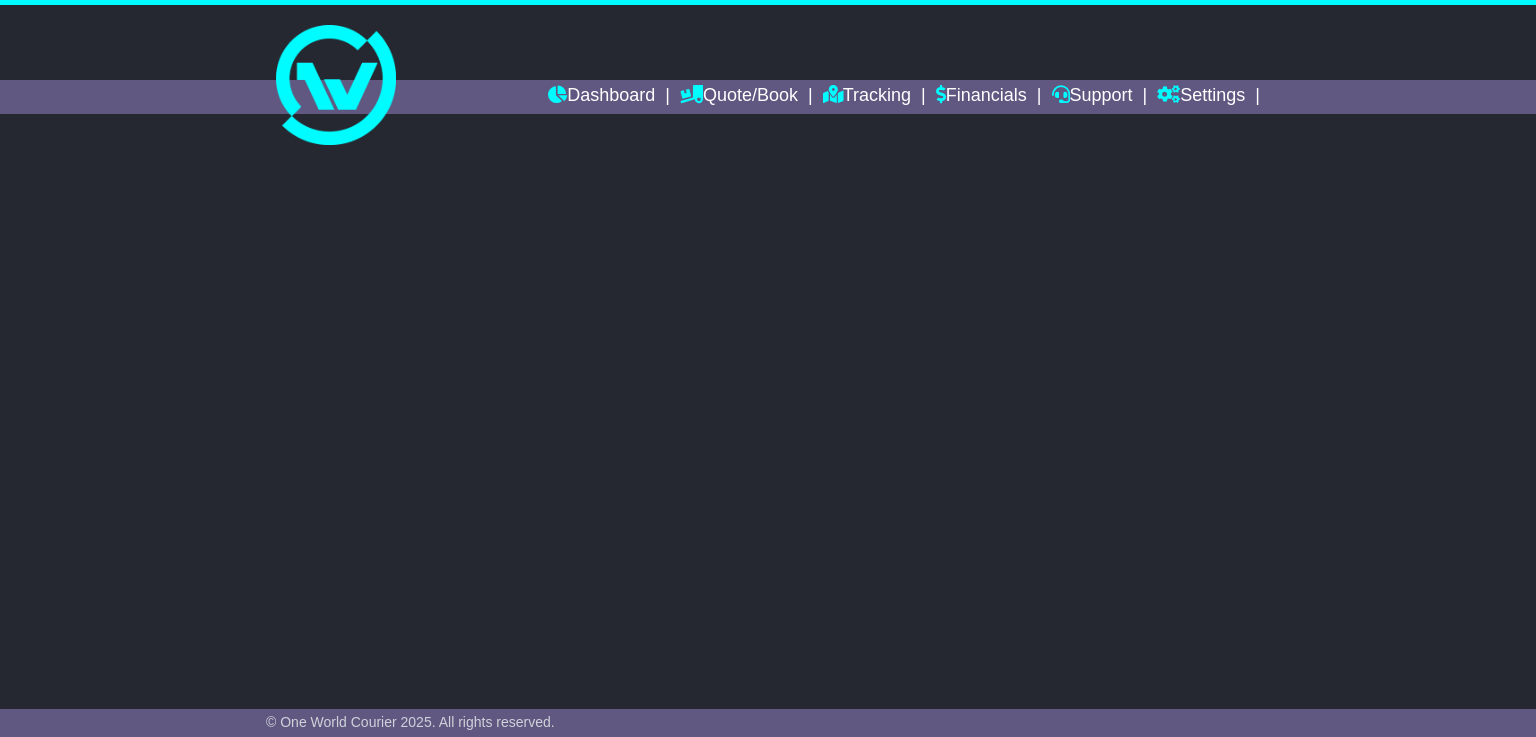 scroll, scrollTop: 0, scrollLeft: 0, axis: both 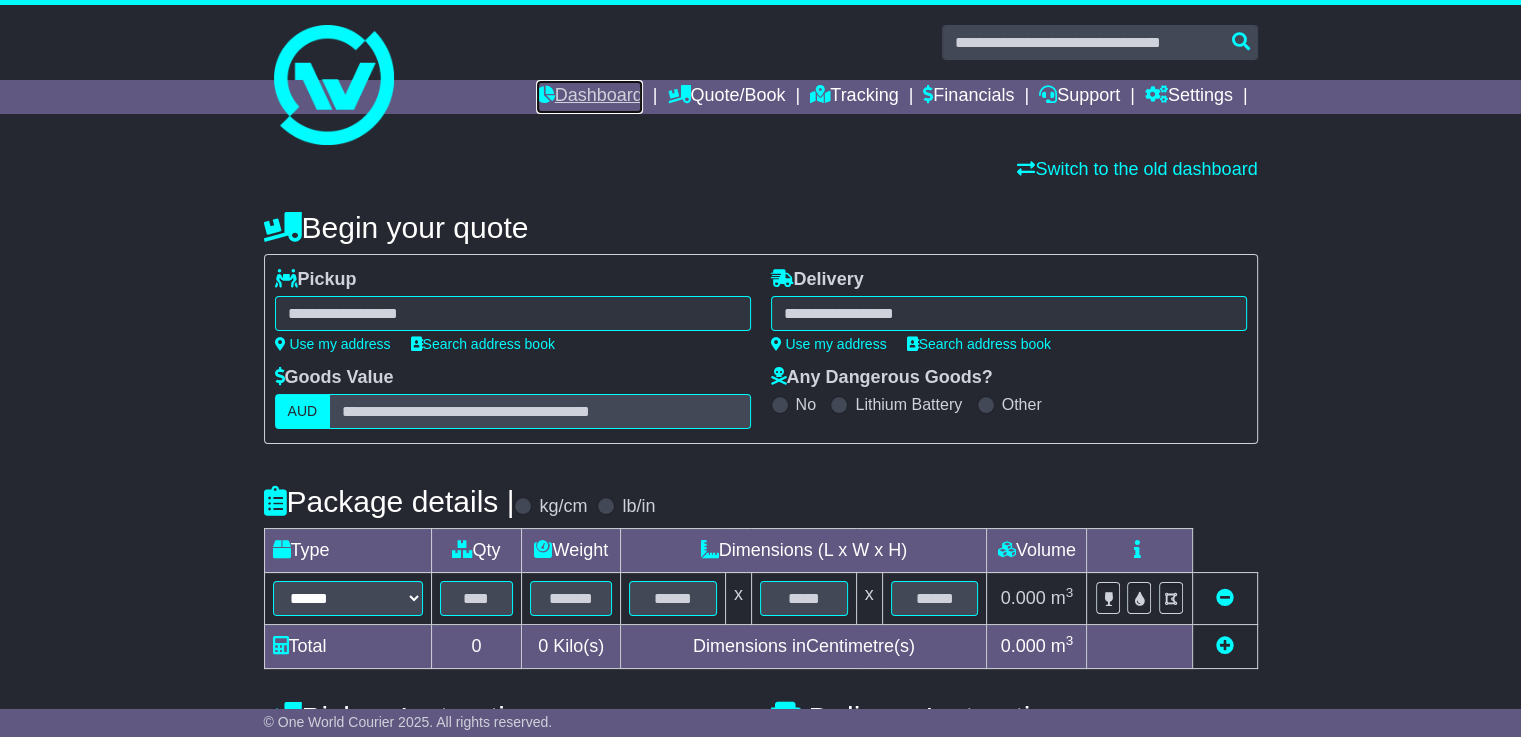 click on "Dashboard" at bounding box center [589, 97] 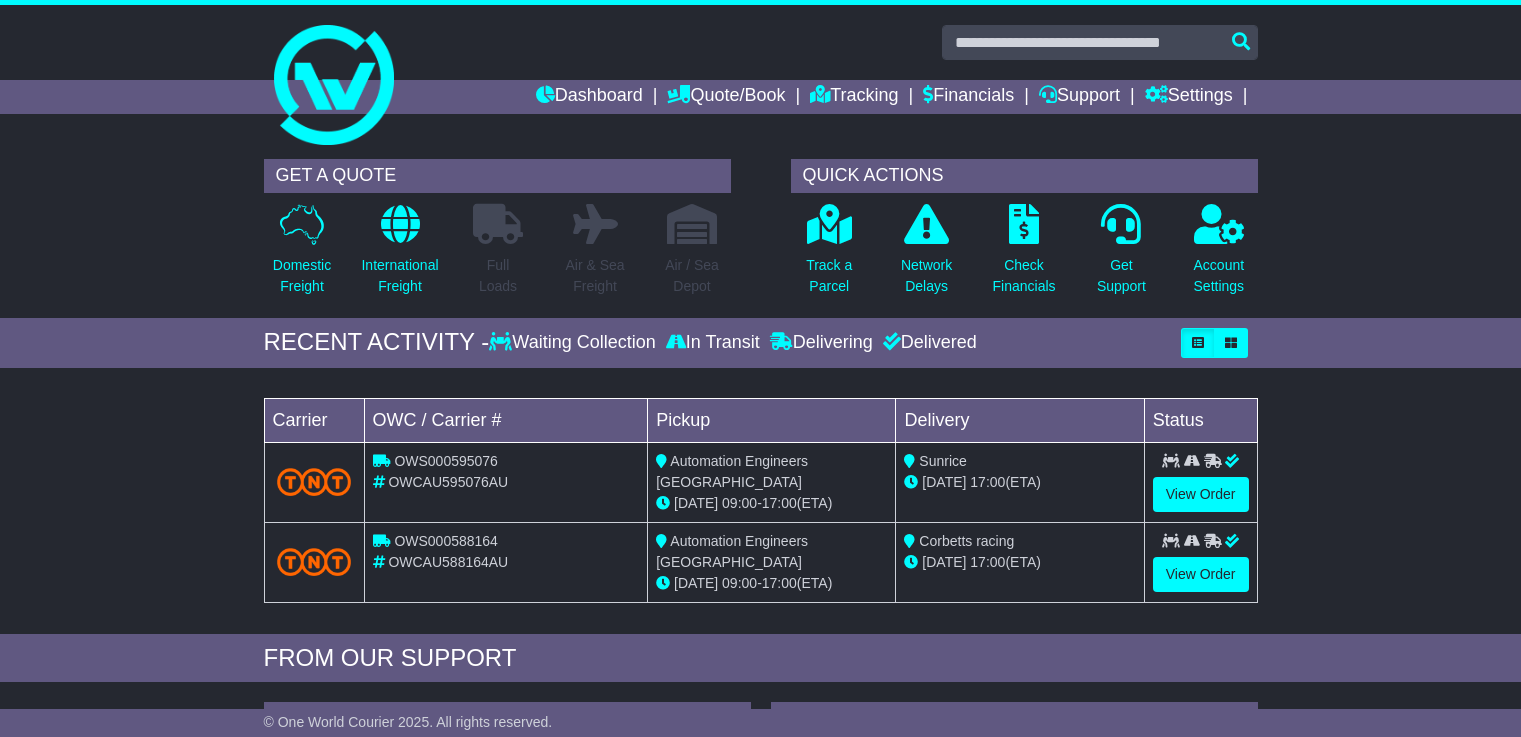 scroll, scrollTop: 0, scrollLeft: 0, axis: both 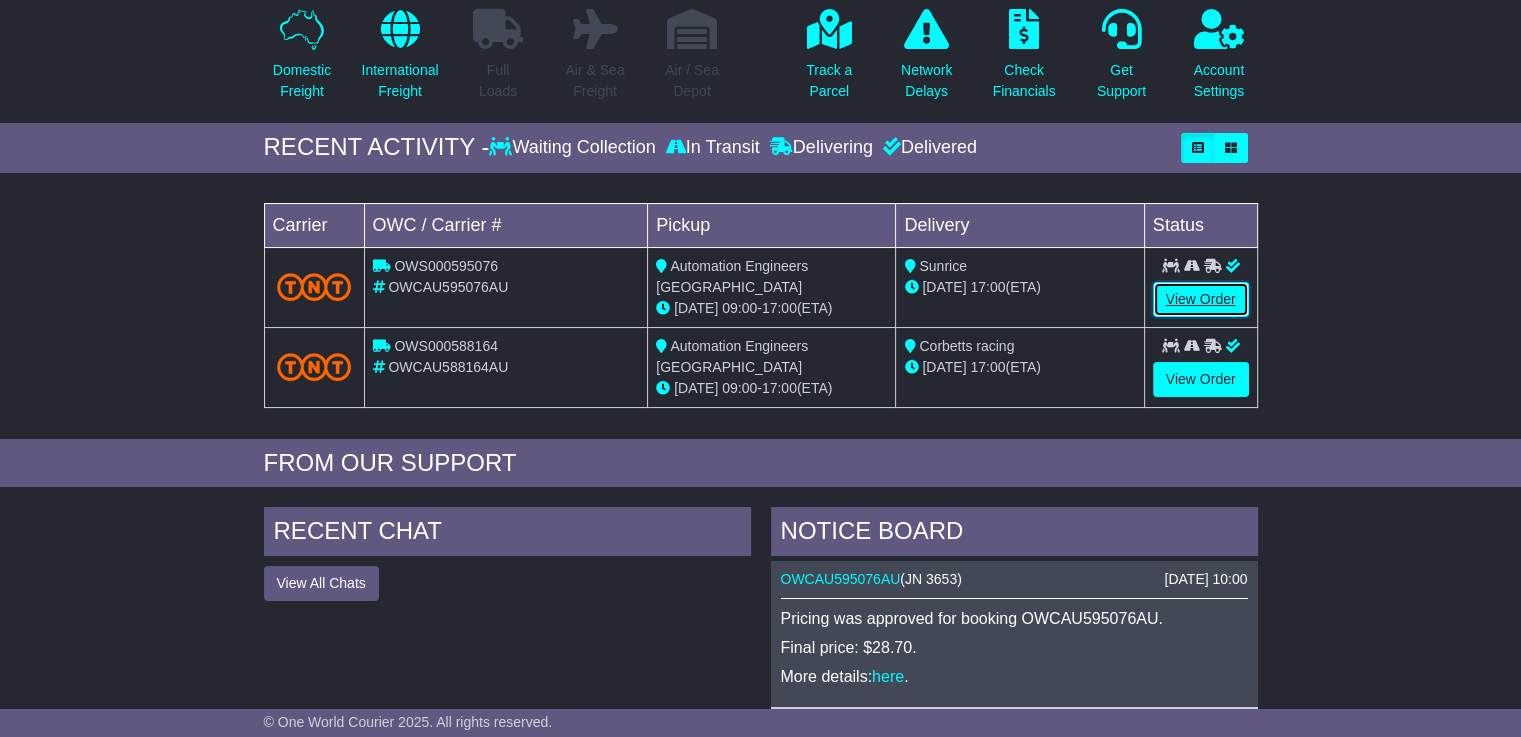 click on "View Order" at bounding box center [1201, 299] 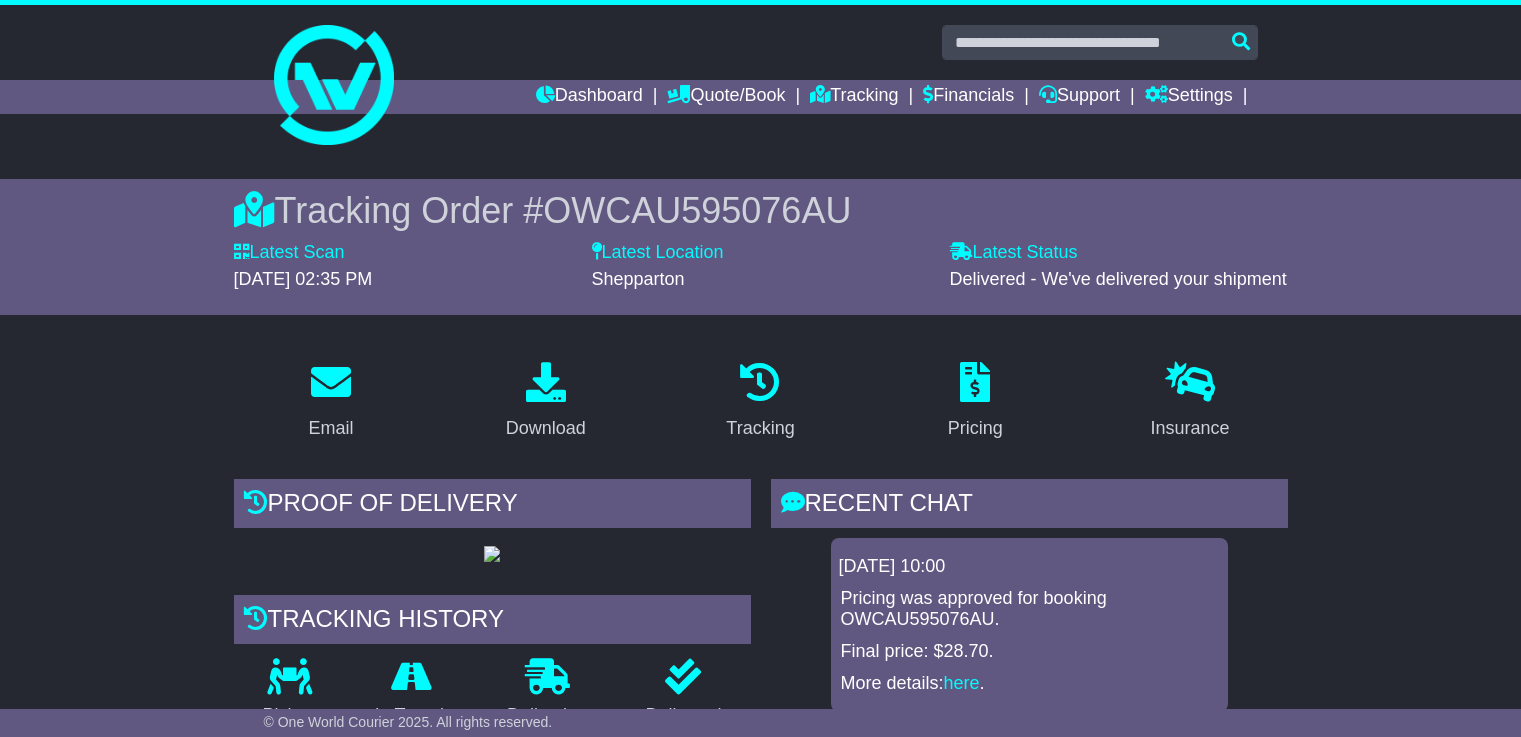 scroll, scrollTop: 0, scrollLeft: 0, axis: both 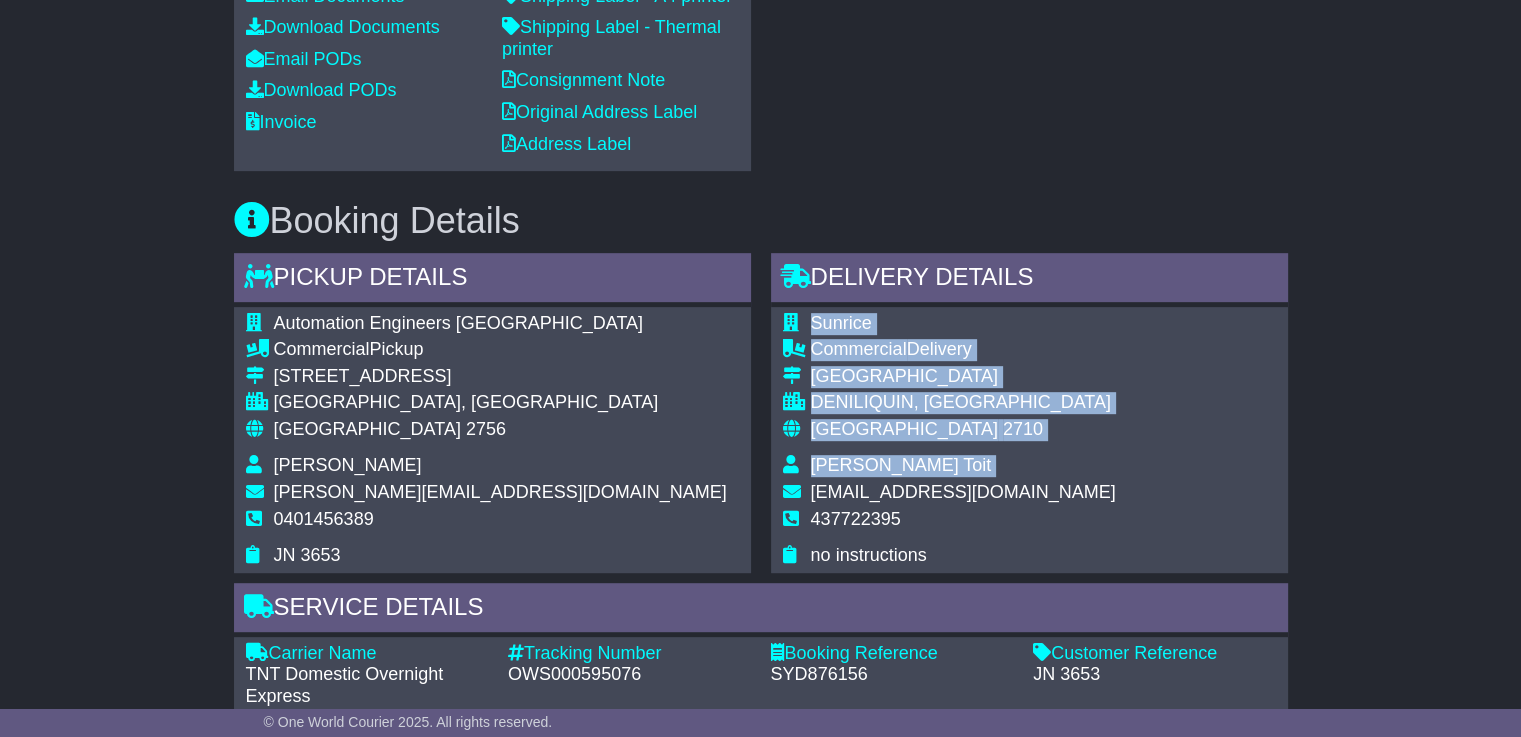 drag, startPoint x: 1010, startPoint y: 571, endPoint x: 810, endPoint y: 570, distance: 200.0025 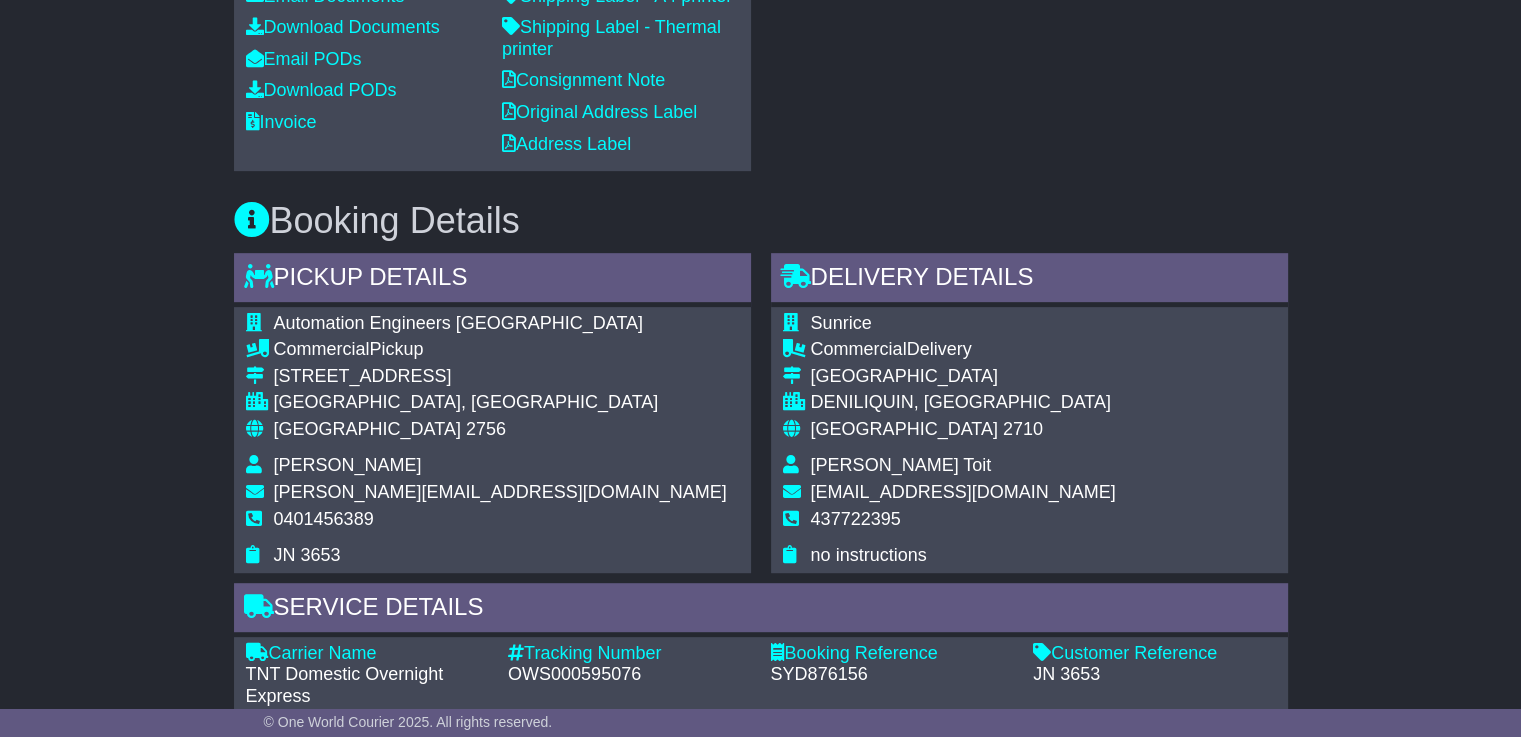 click on "Australia
2710" at bounding box center (963, 437) 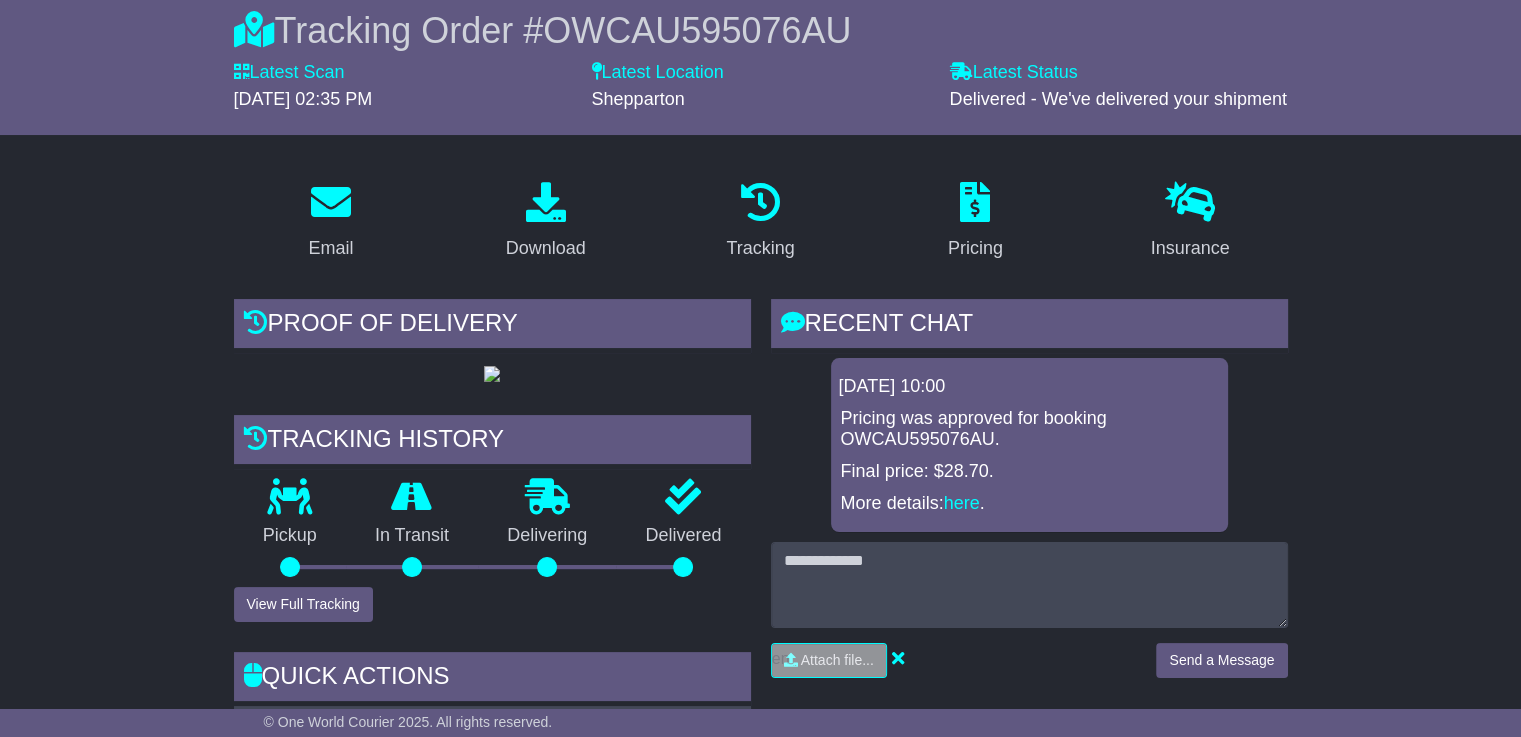 scroll, scrollTop: 0, scrollLeft: 0, axis: both 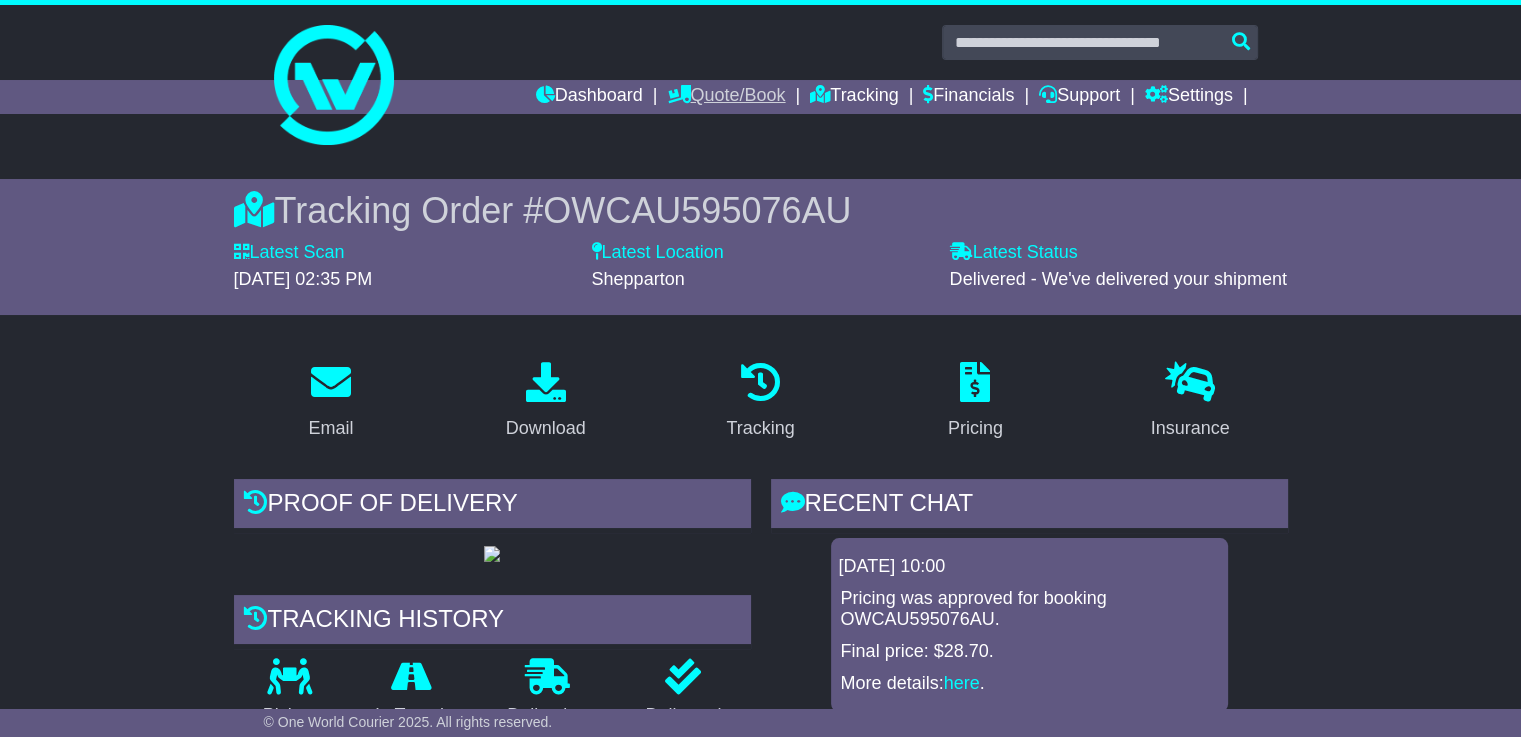 click on "Quote/Book" at bounding box center [726, 97] 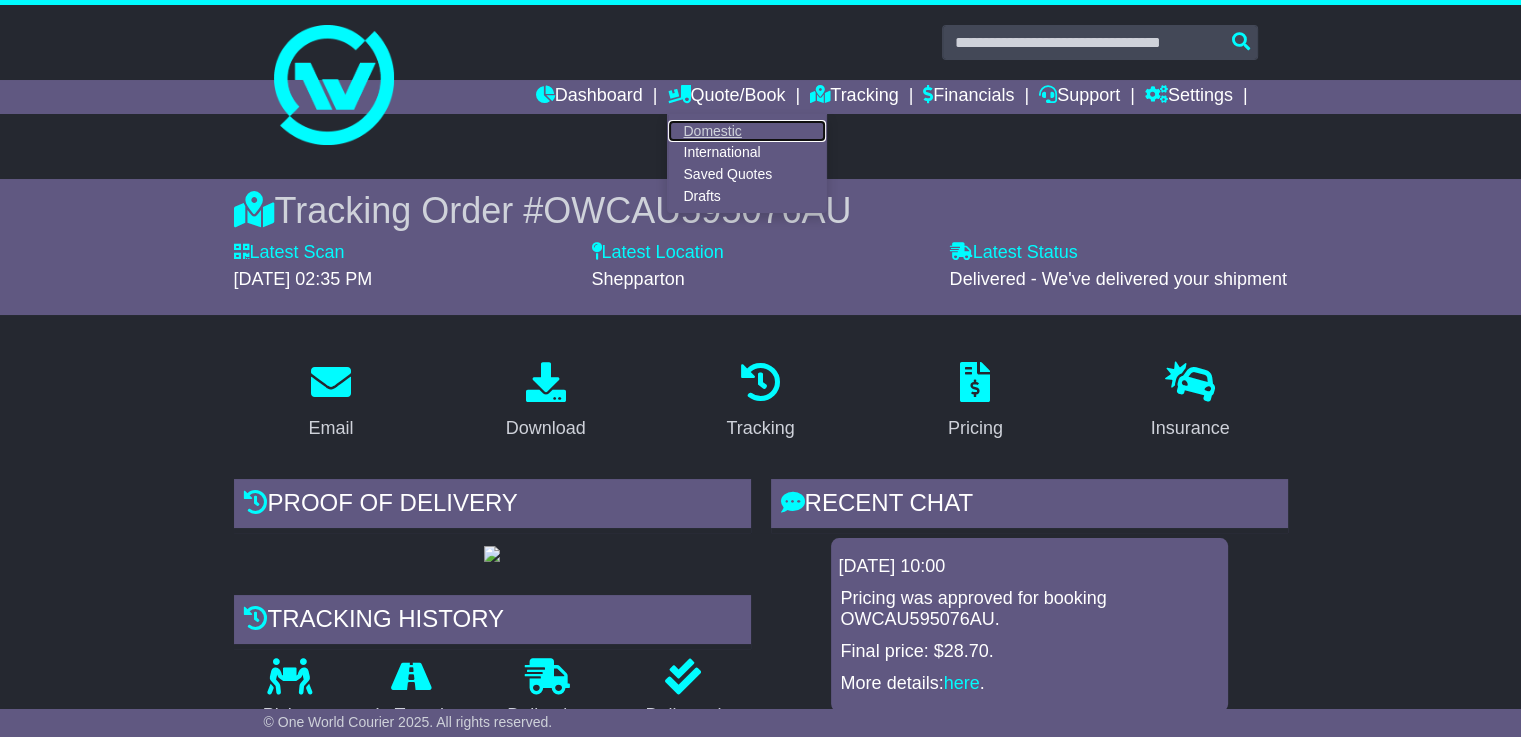 click on "Domestic" at bounding box center (747, 131) 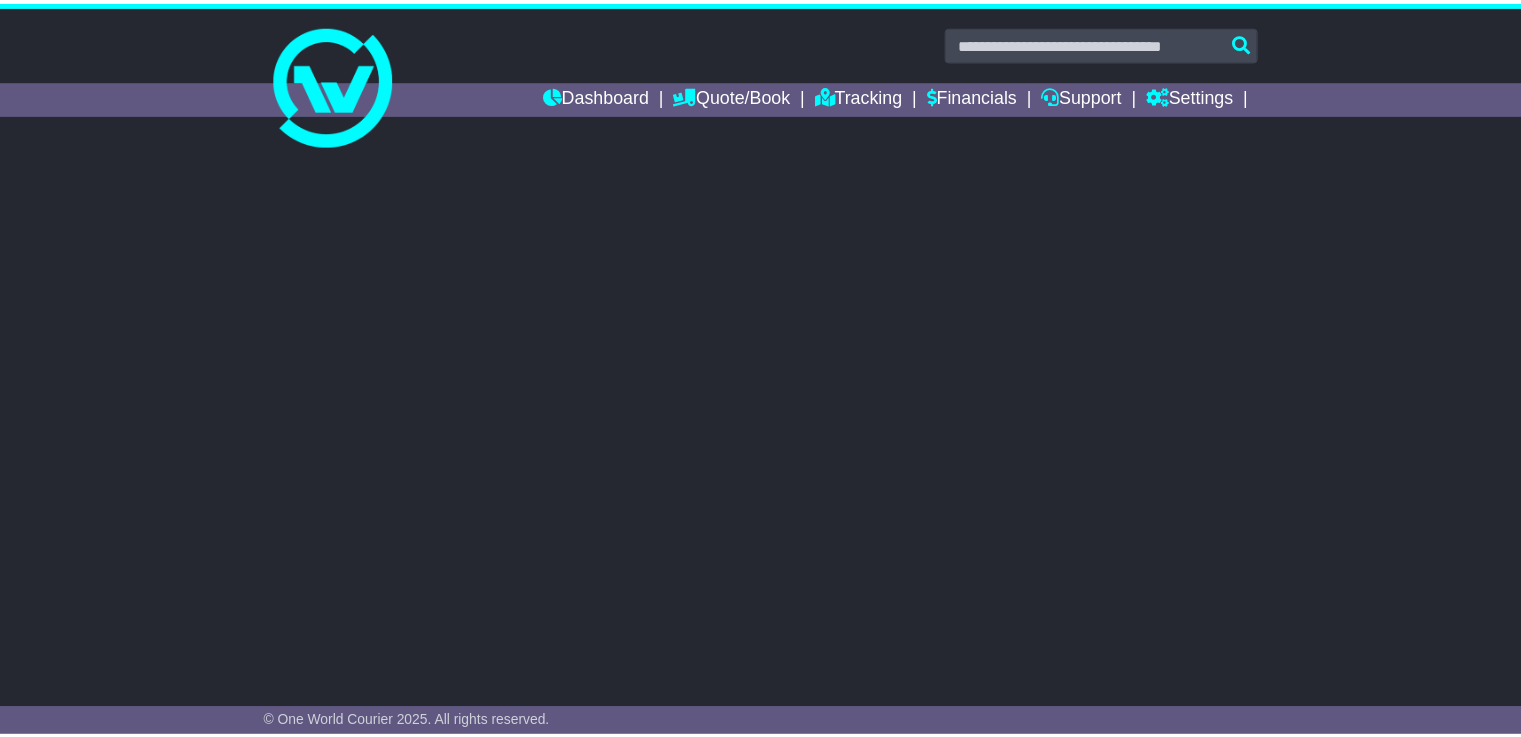 scroll, scrollTop: 0, scrollLeft: 0, axis: both 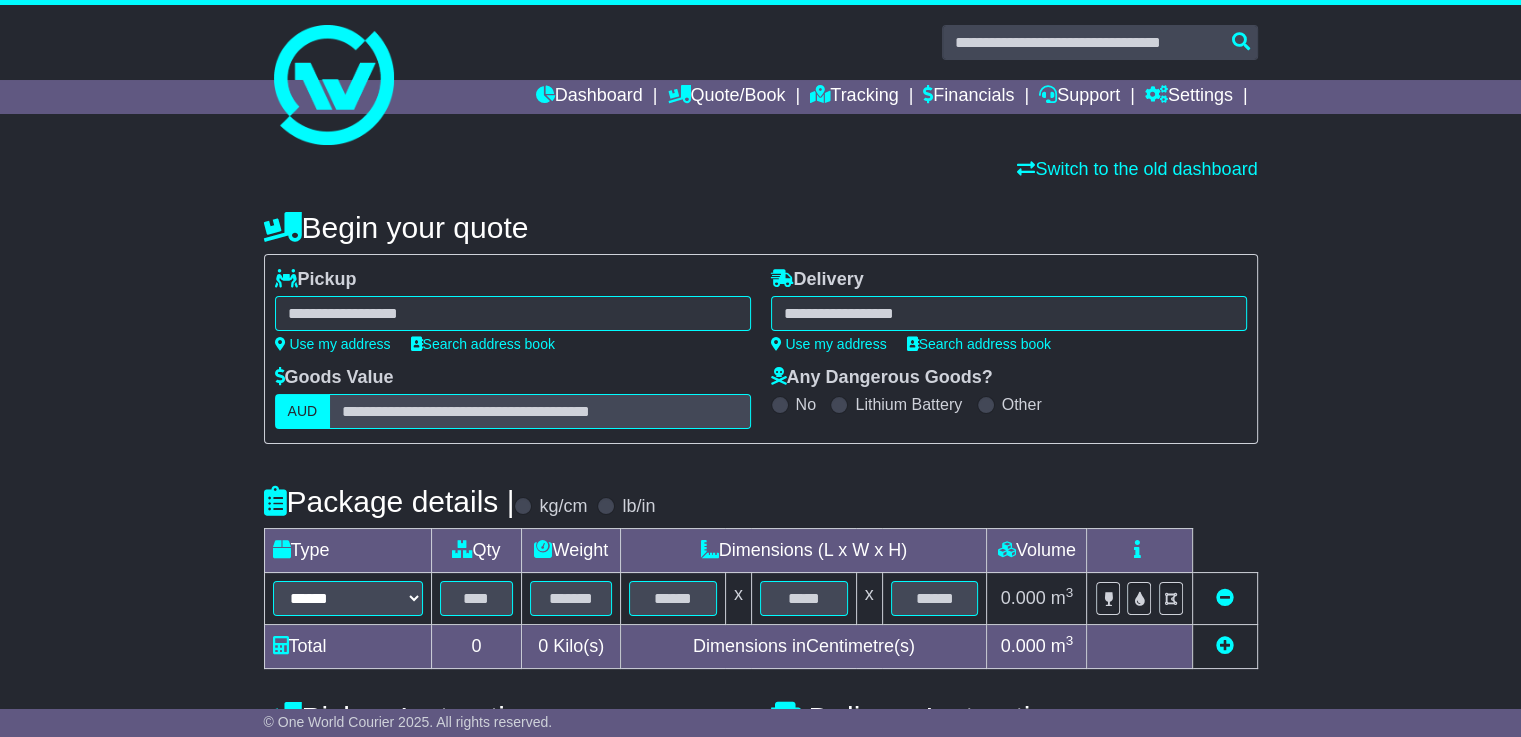 click at bounding box center (513, 313) 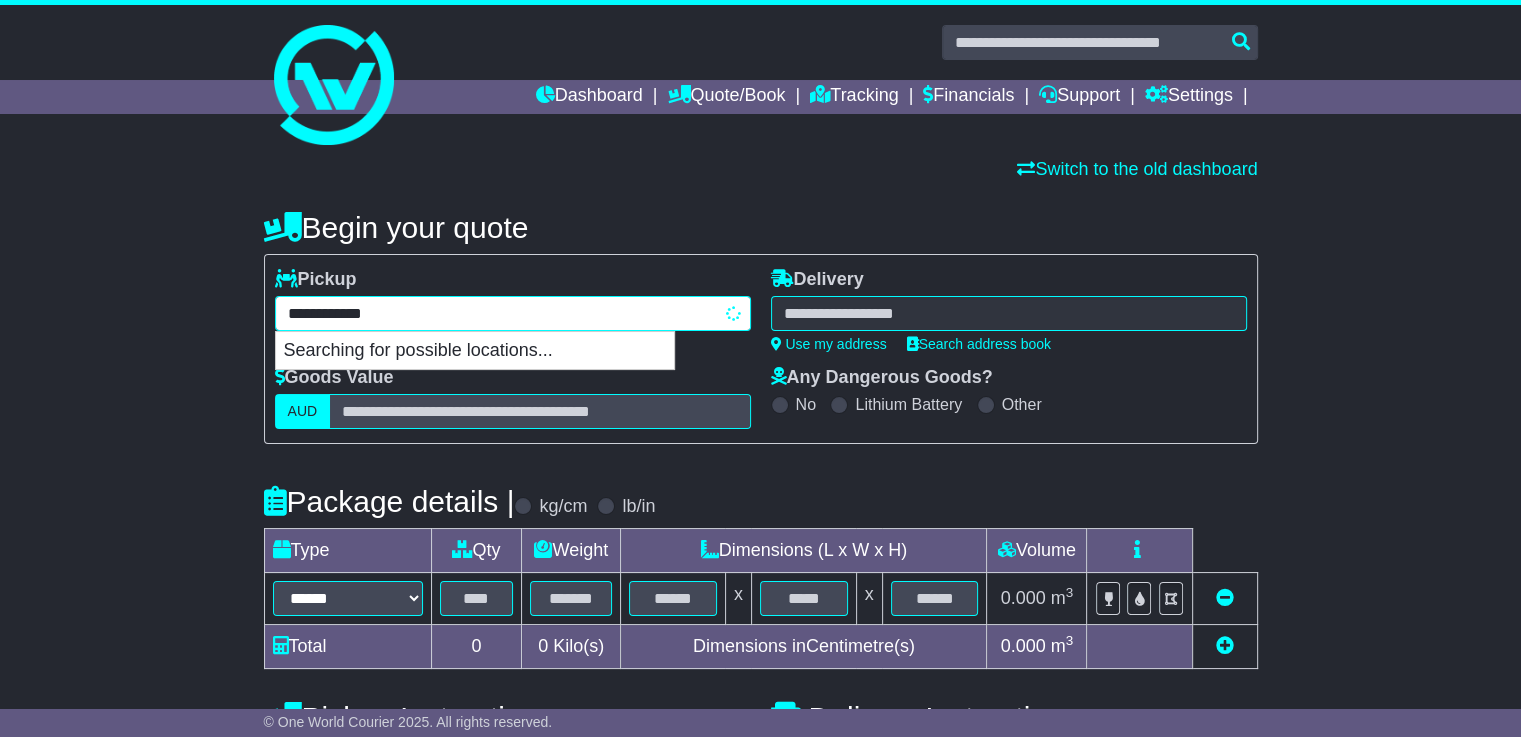 type on "**********" 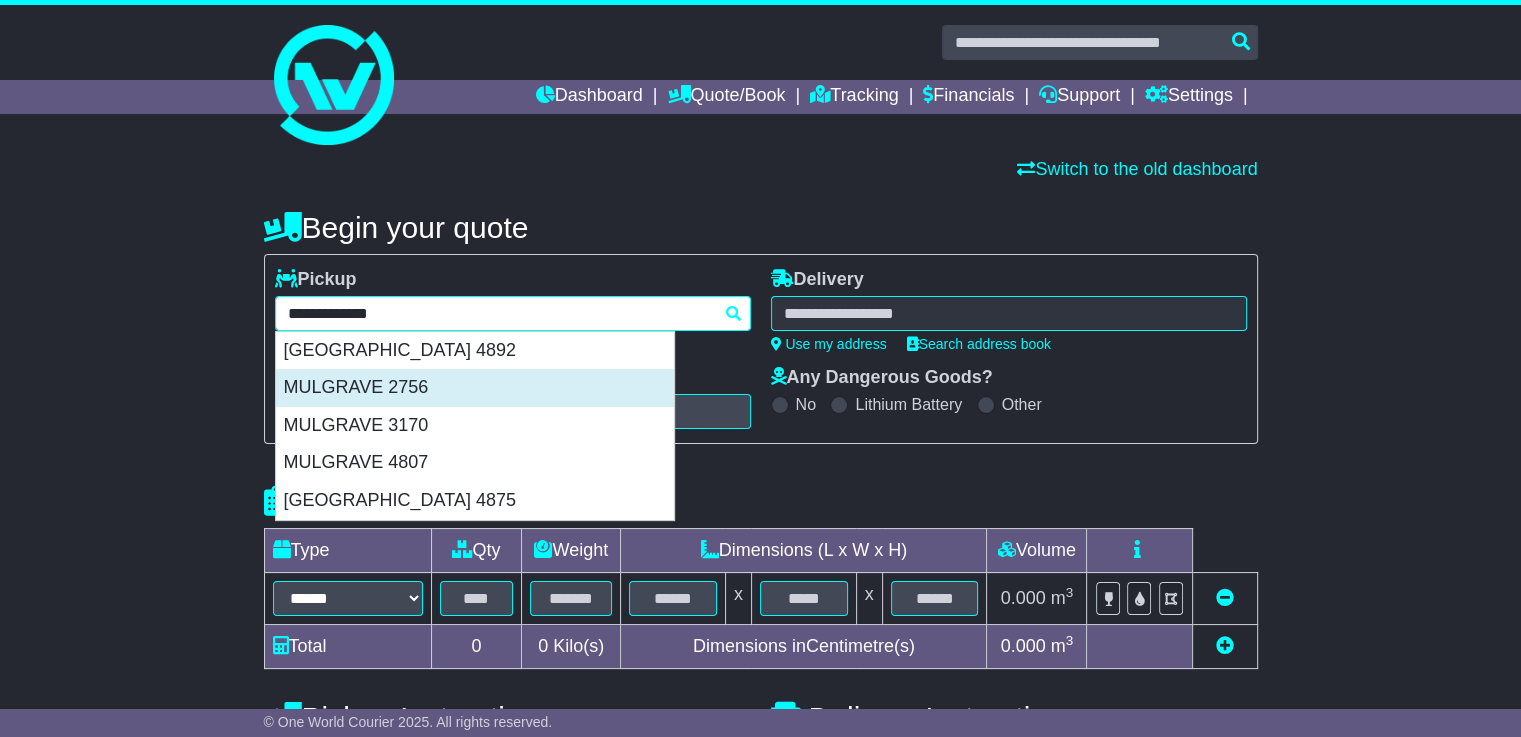 click on "MULGRAVE 2756" at bounding box center (475, 388) 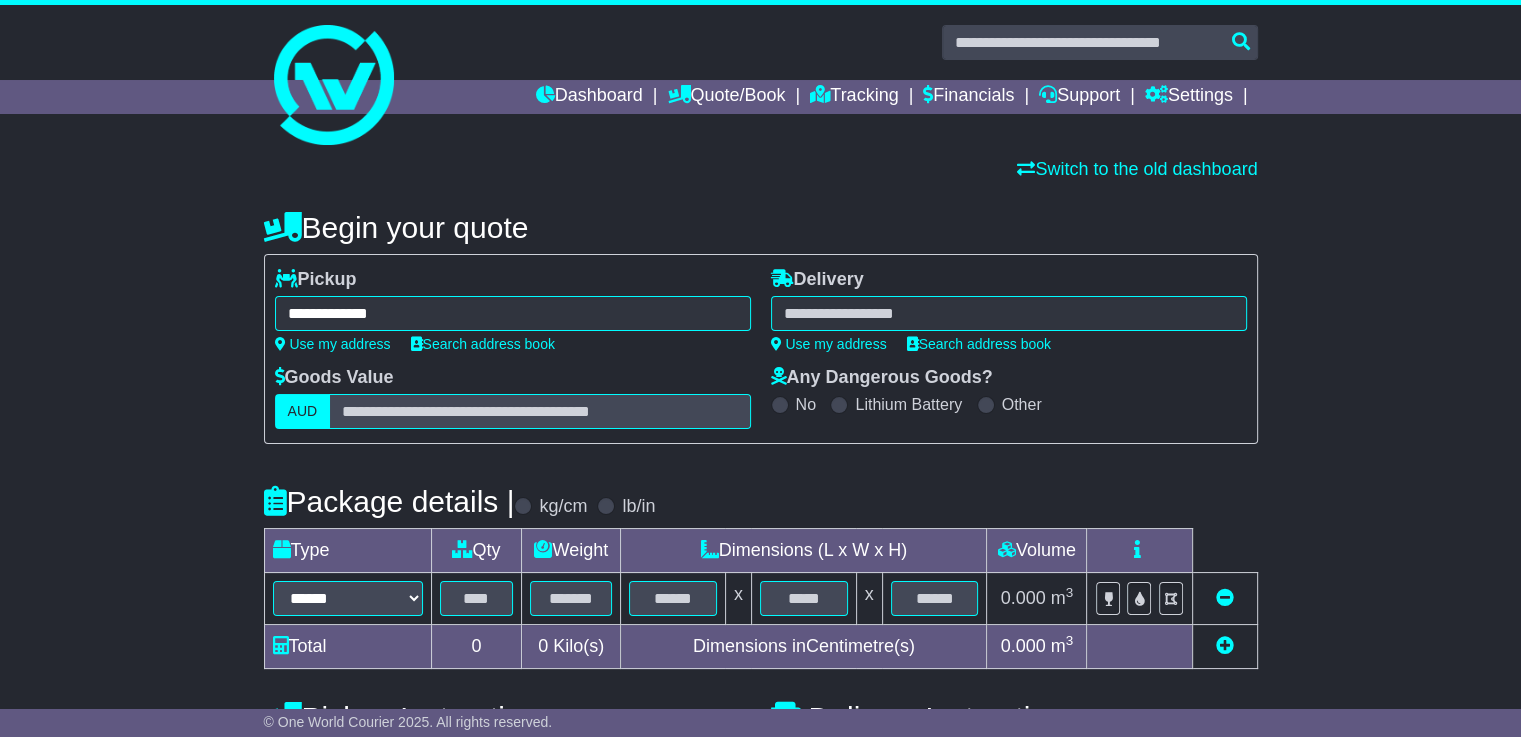 type on "**********" 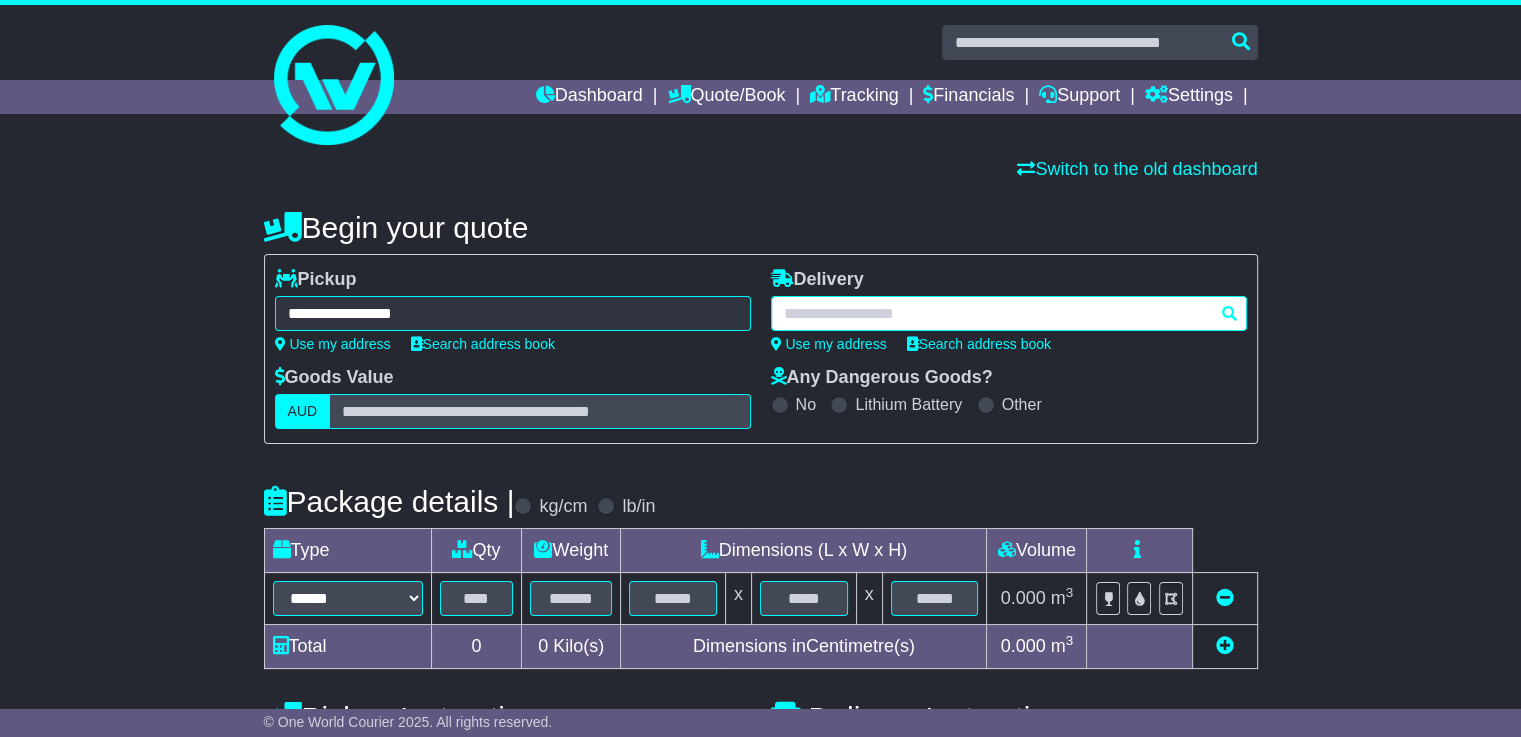 click at bounding box center [1009, 313] 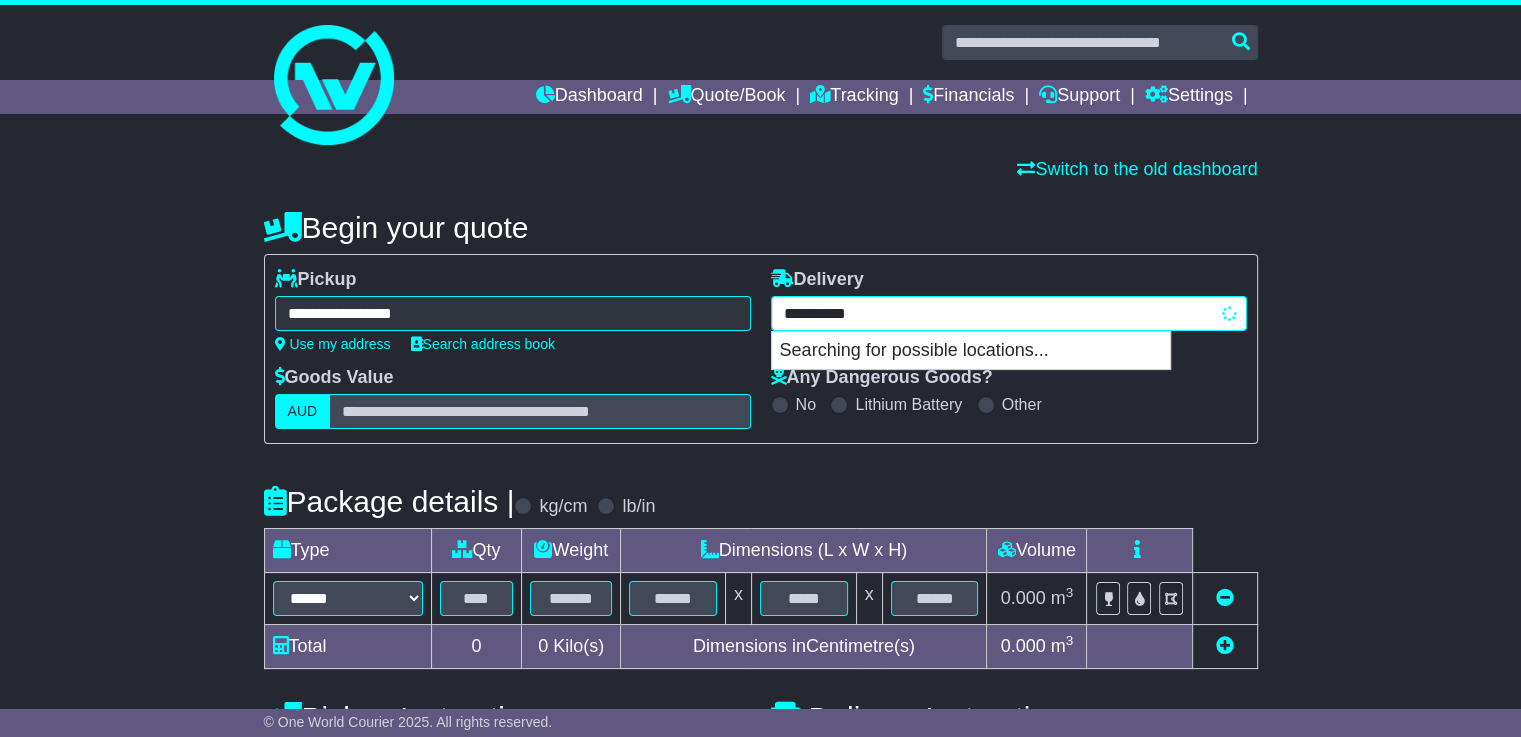 type on "**********" 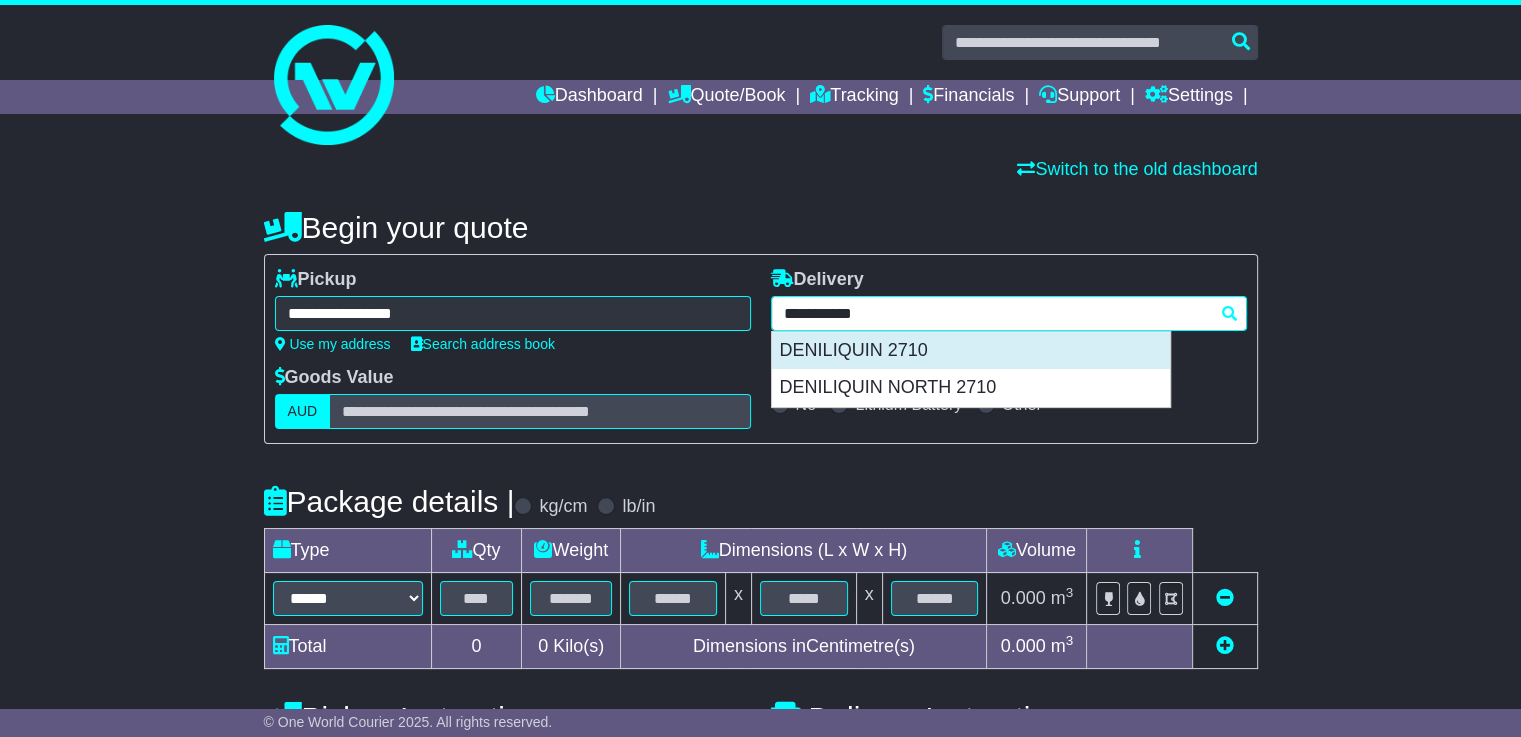 click on "DENILIQUIN 2710" at bounding box center (971, 351) 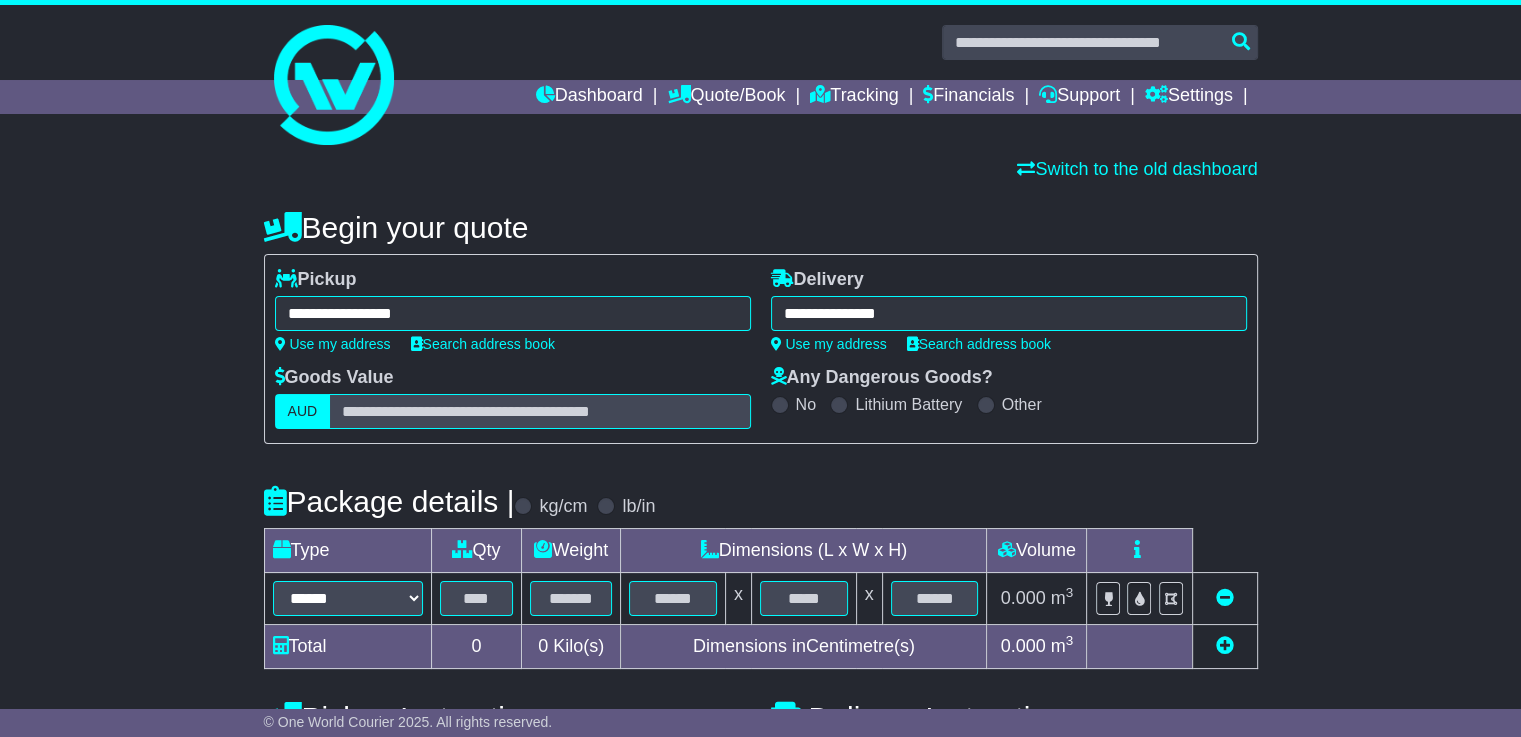 type on "**********" 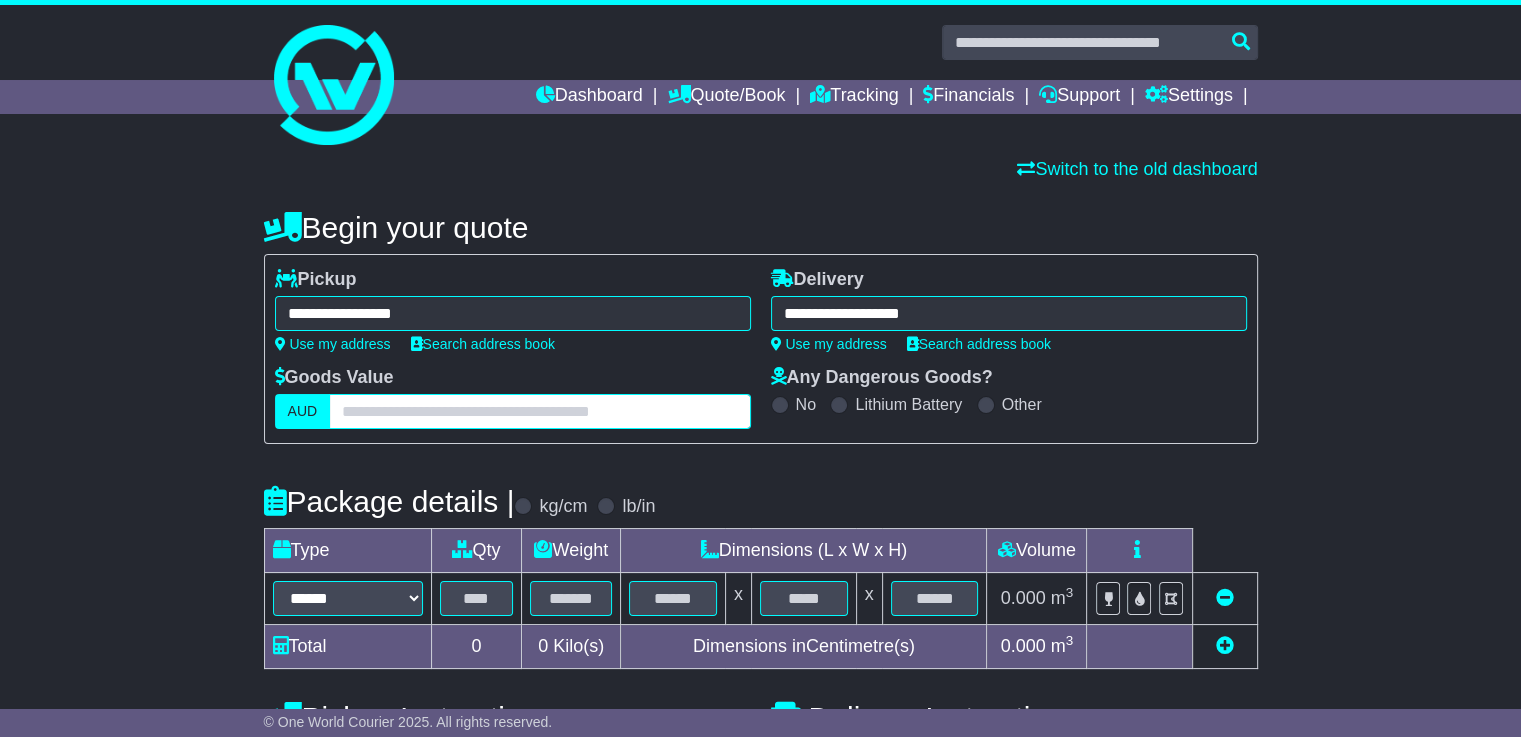 click at bounding box center [539, 411] 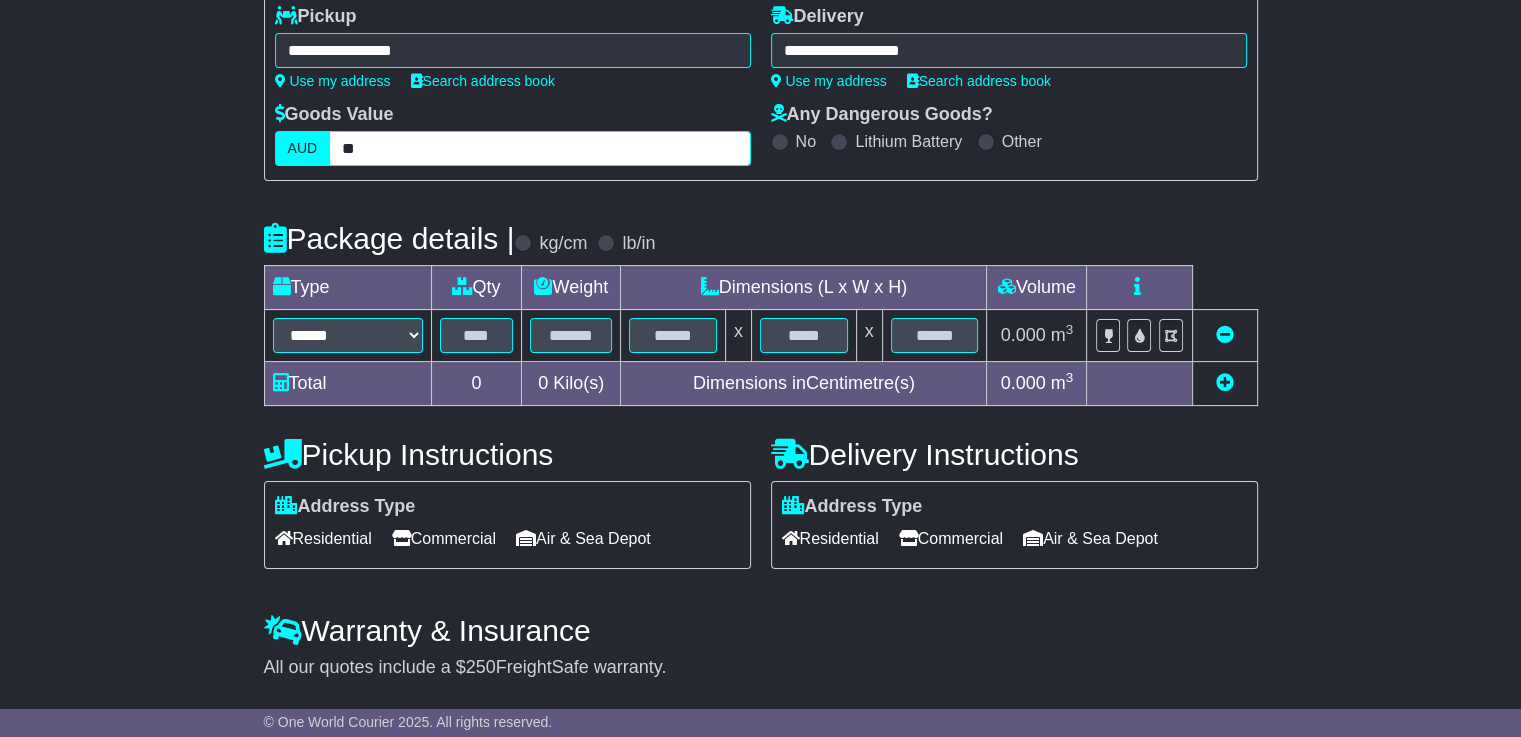 scroll, scrollTop: 264, scrollLeft: 0, axis: vertical 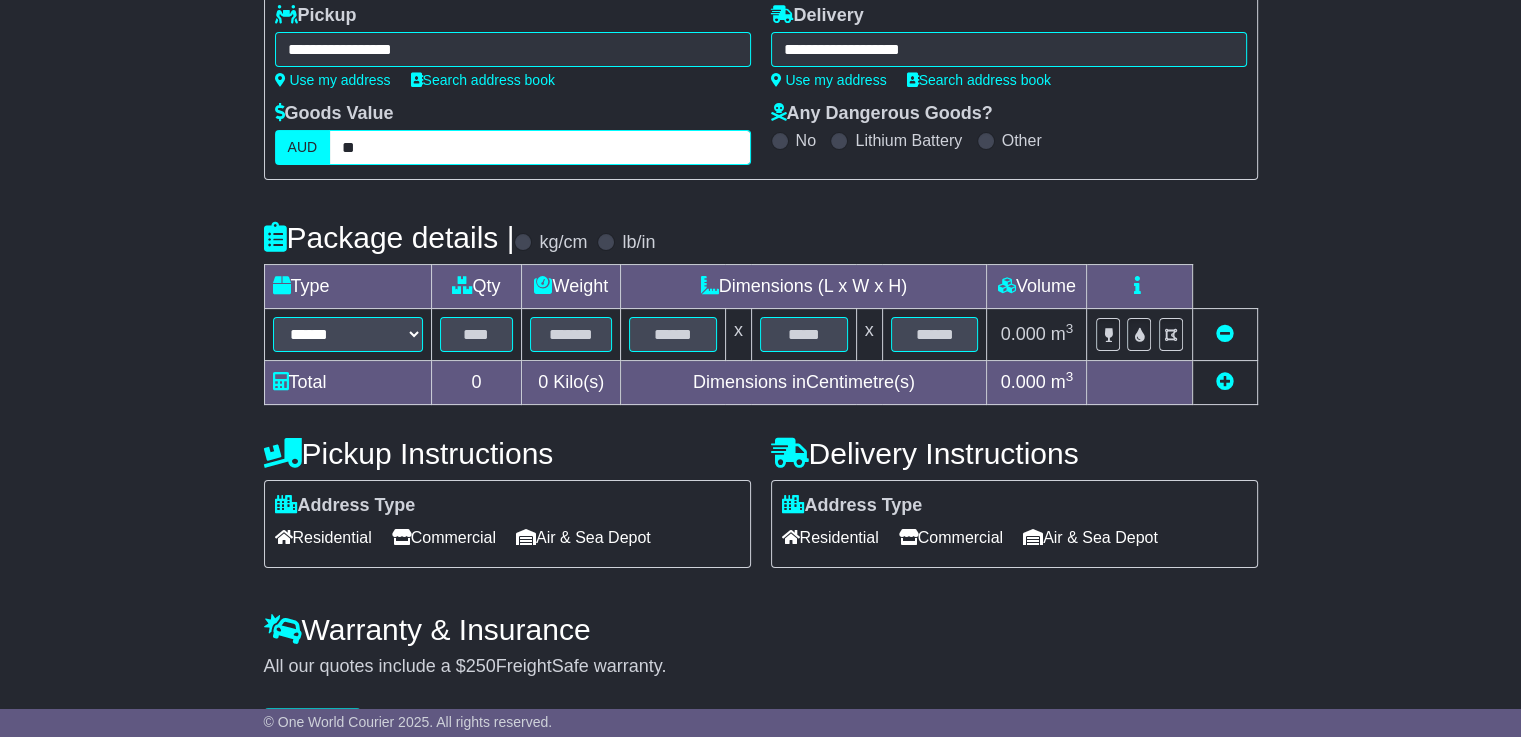 type on "**" 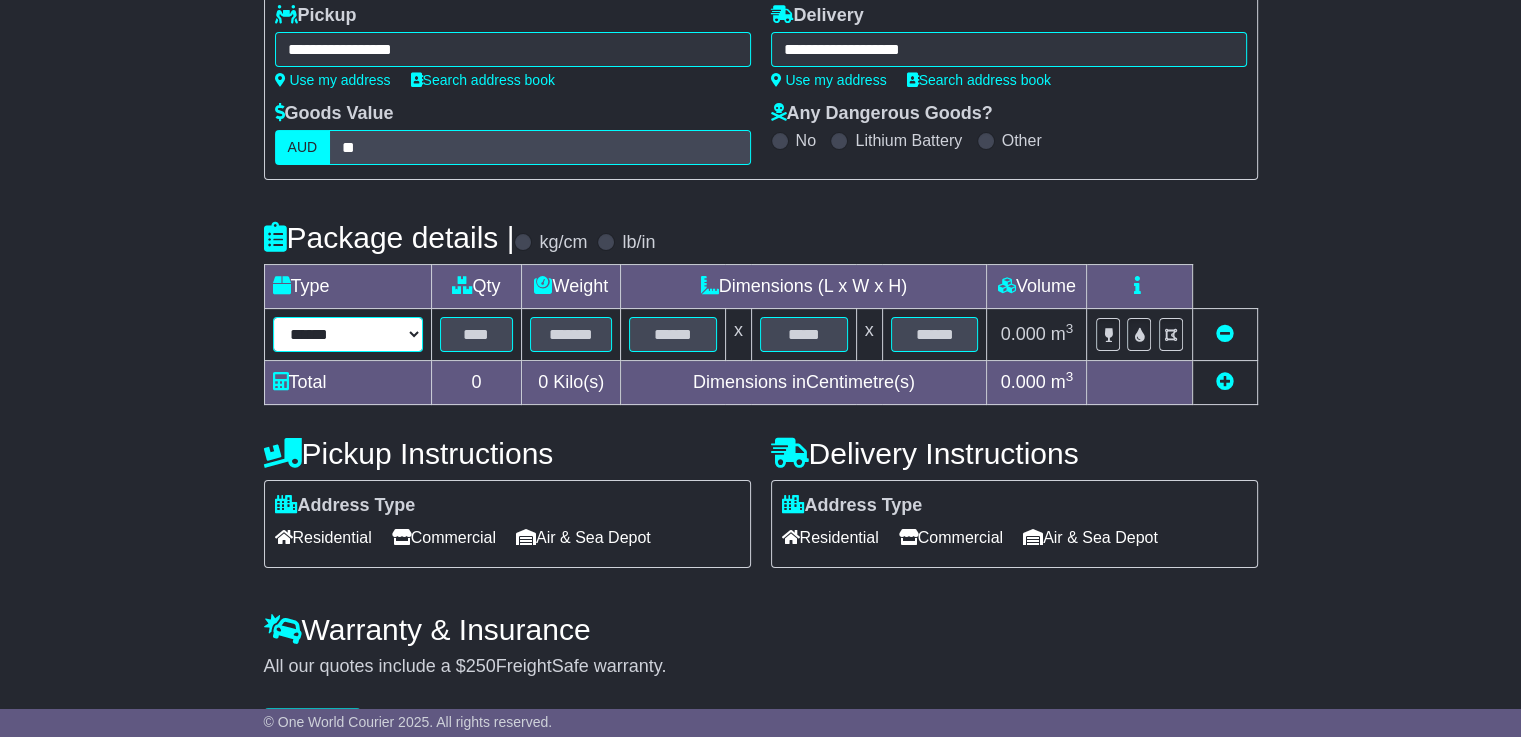 click on "****** ****** *** ******** ***** **** **** ****** *** *******" at bounding box center [348, 334] 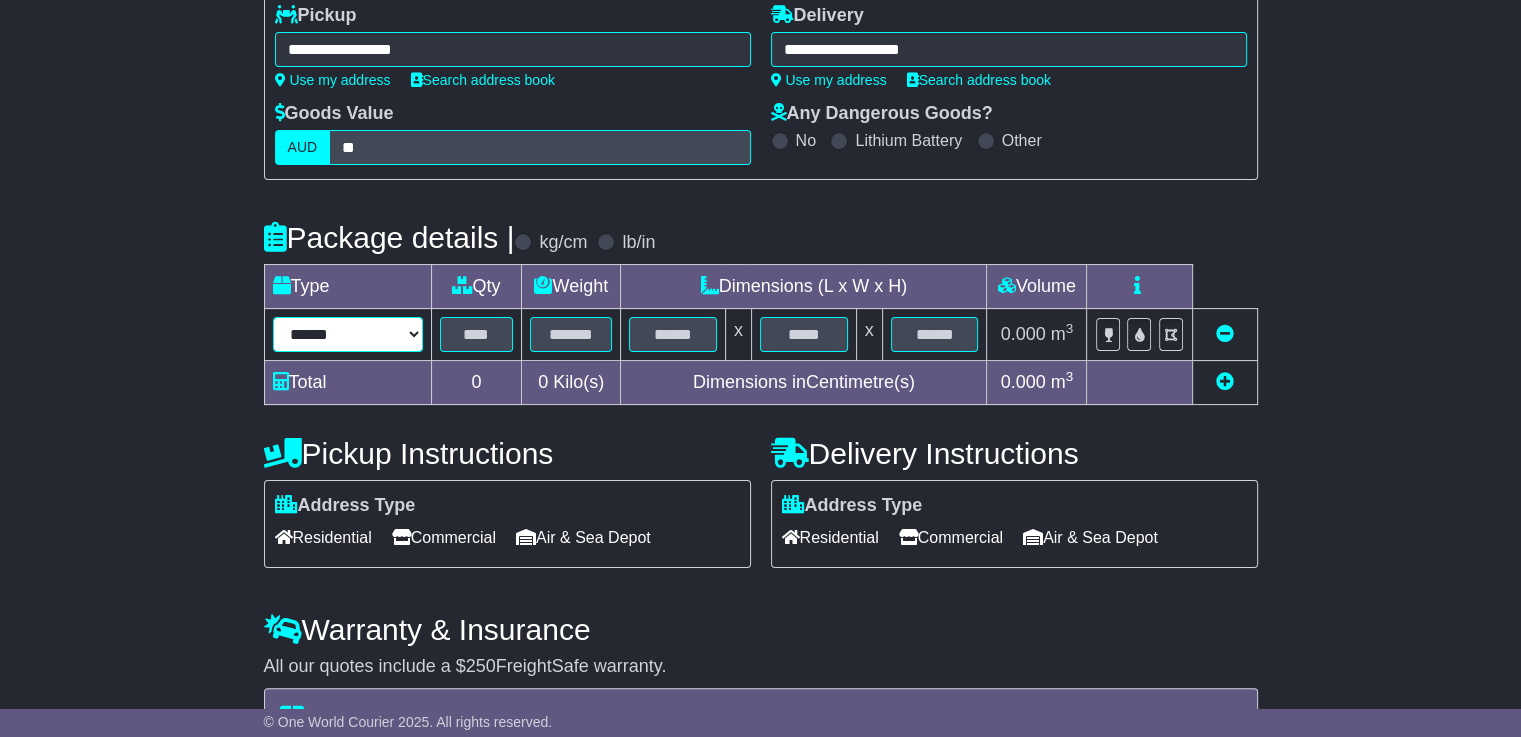 select on "*****" 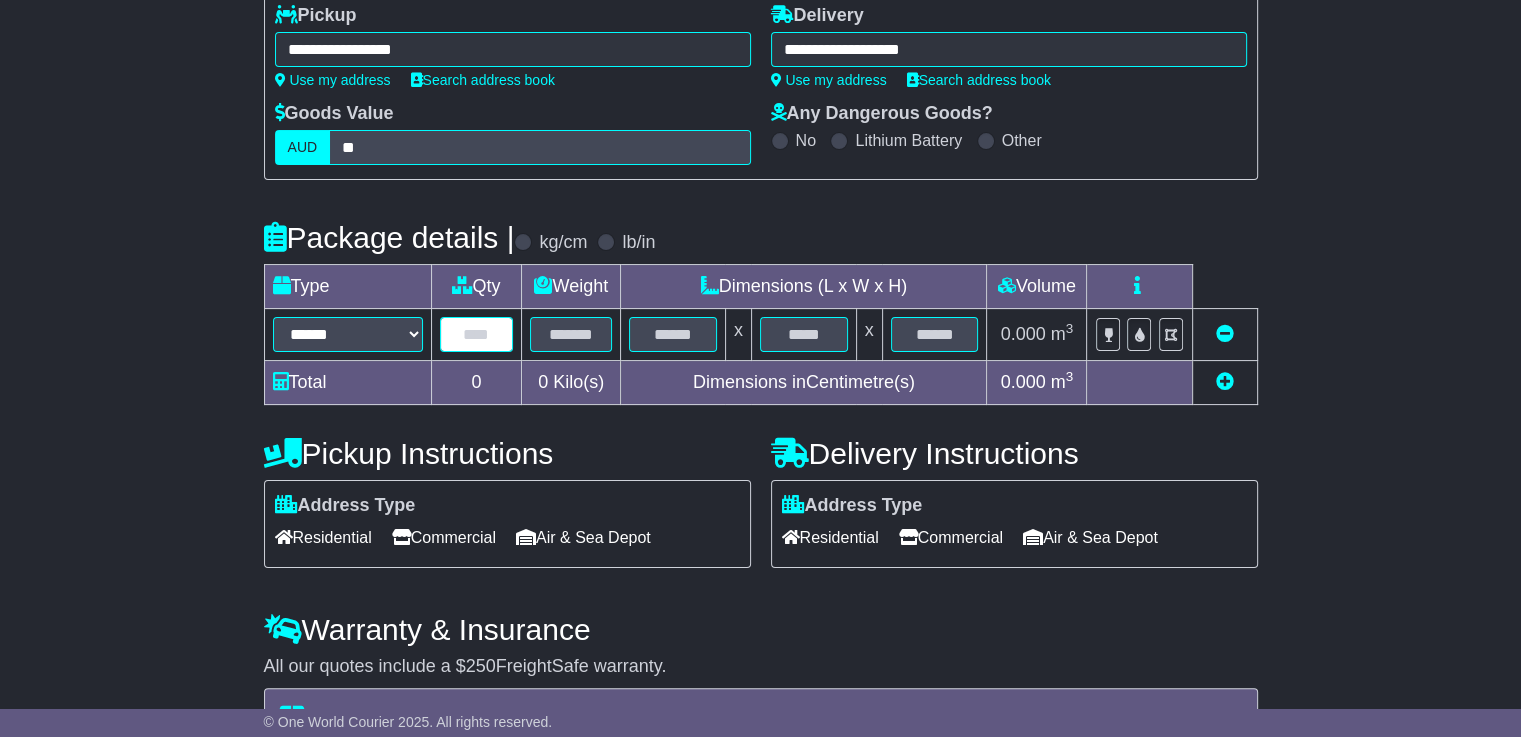 click at bounding box center (477, 334) 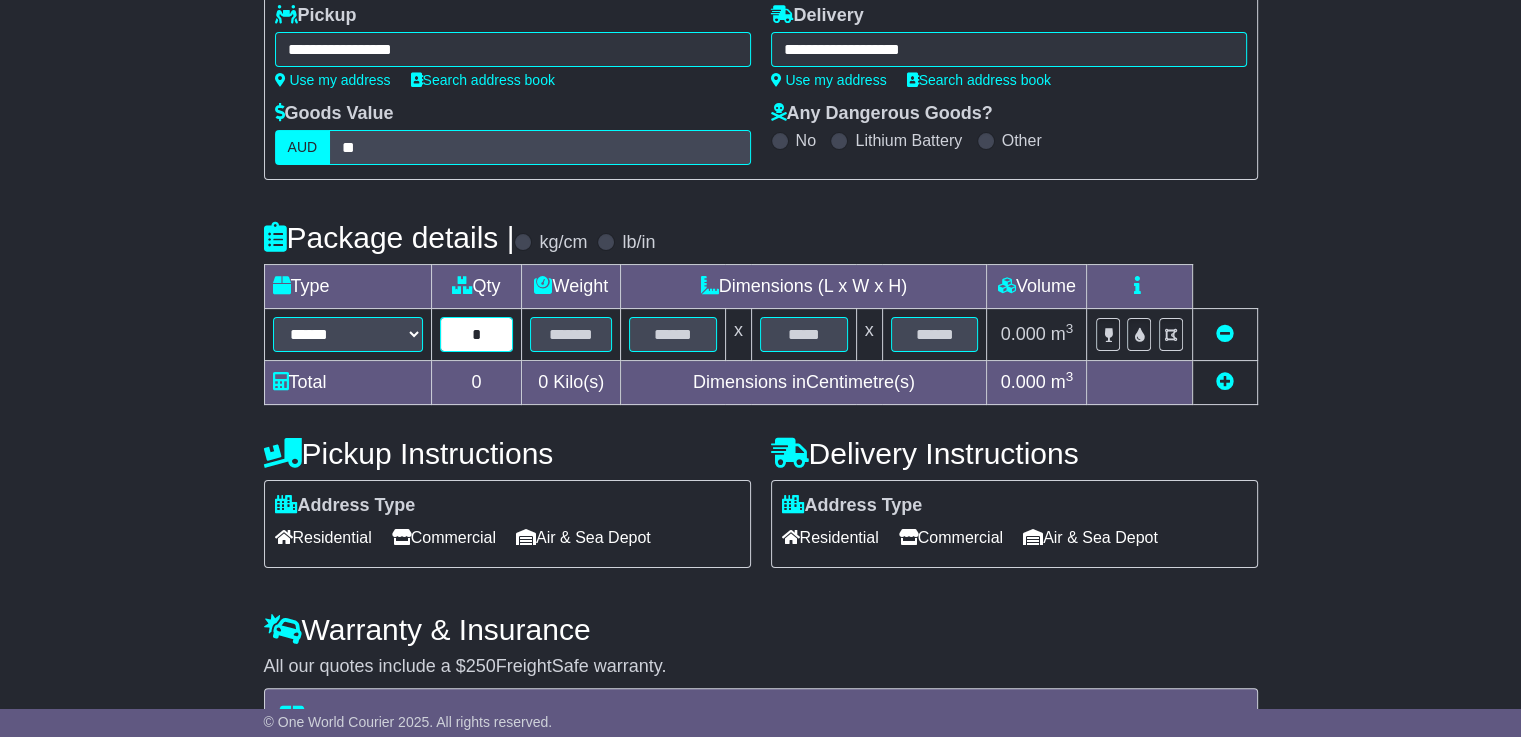 type on "*" 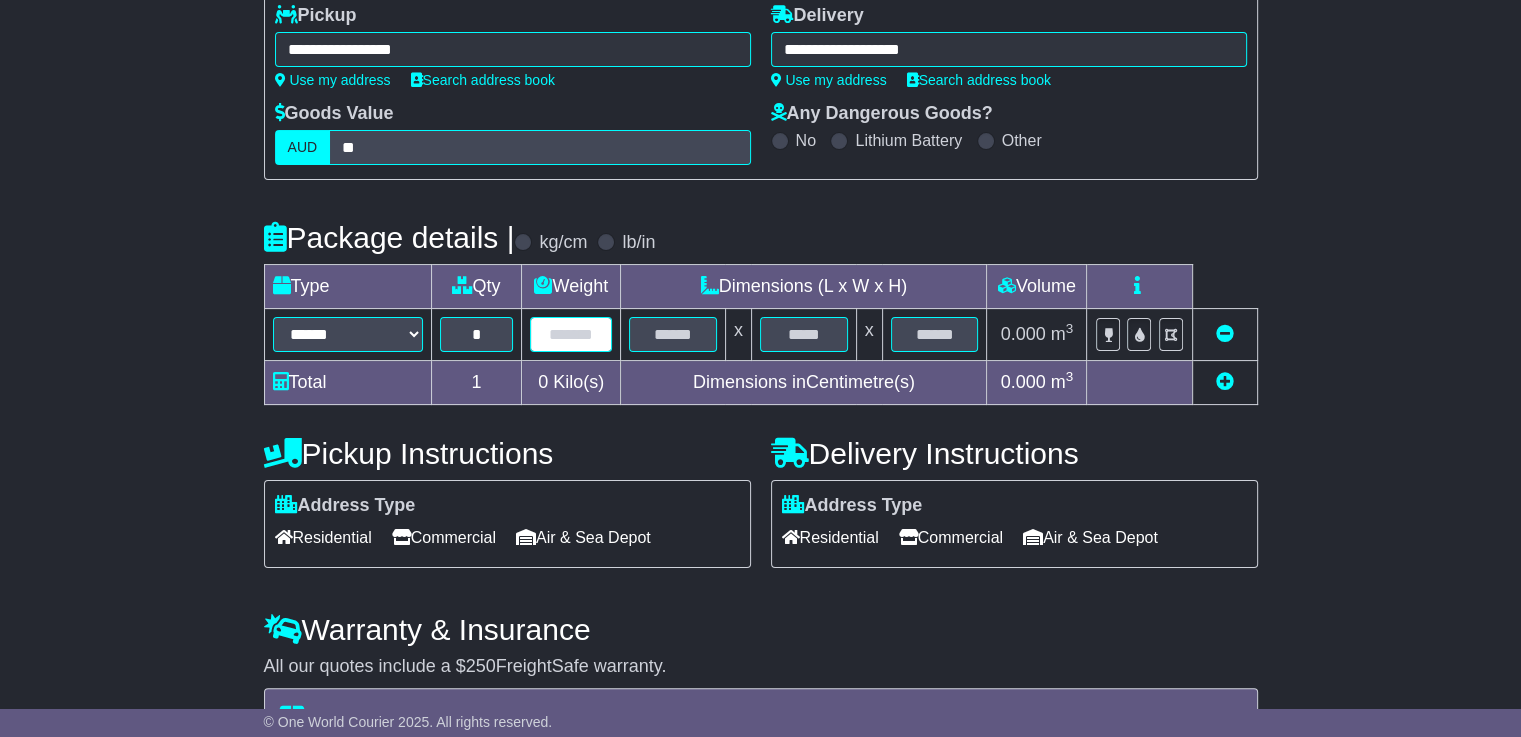 click at bounding box center (571, 334) 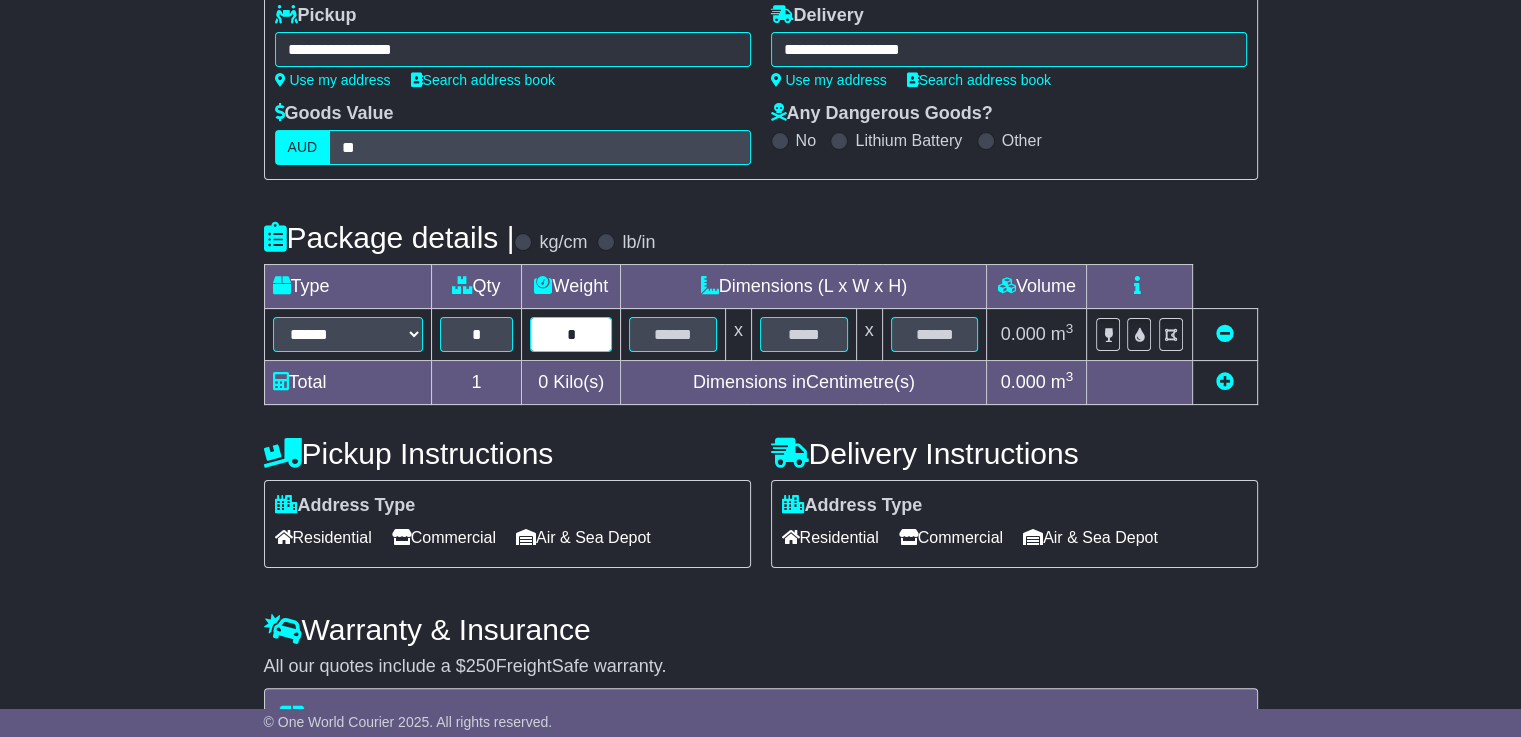 type on "*" 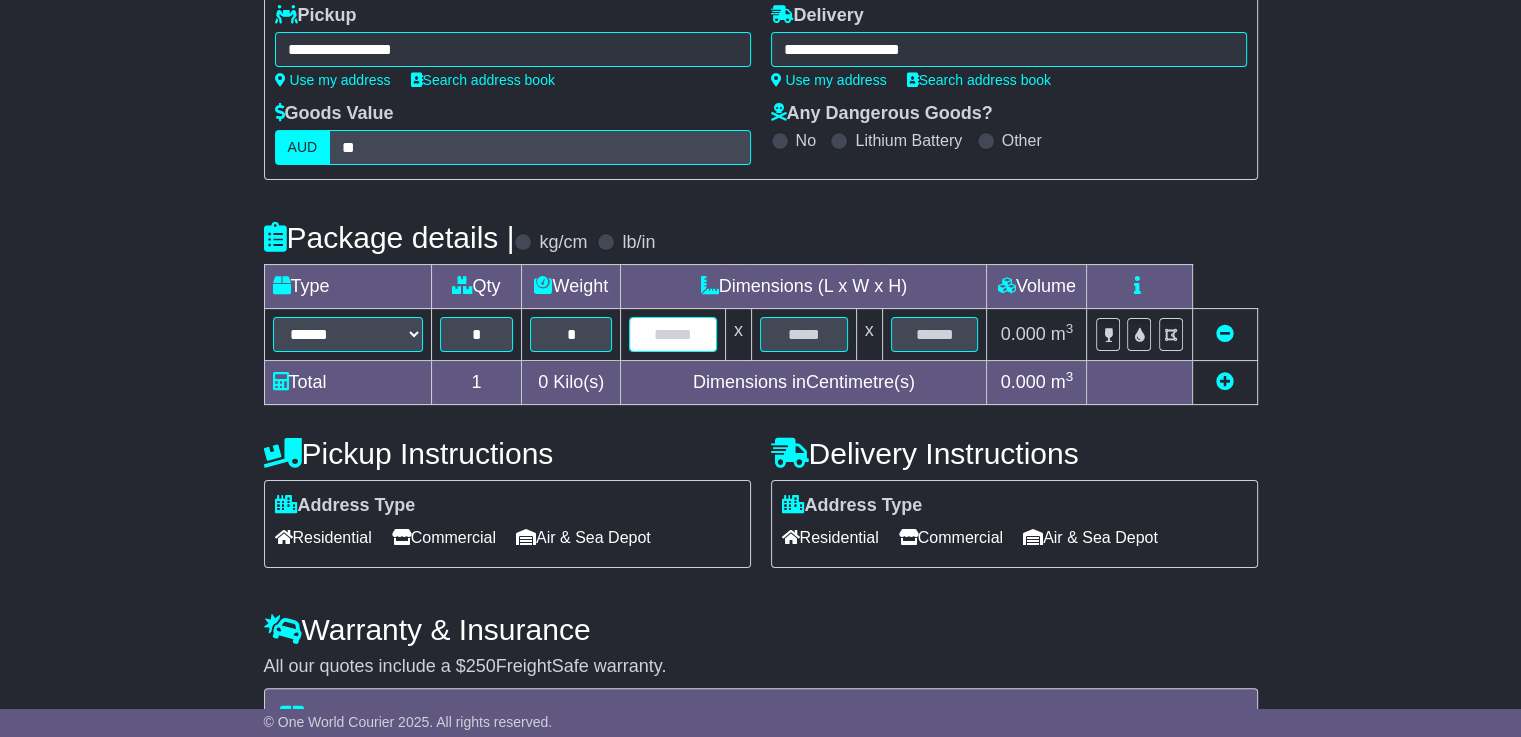 click at bounding box center [673, 334] 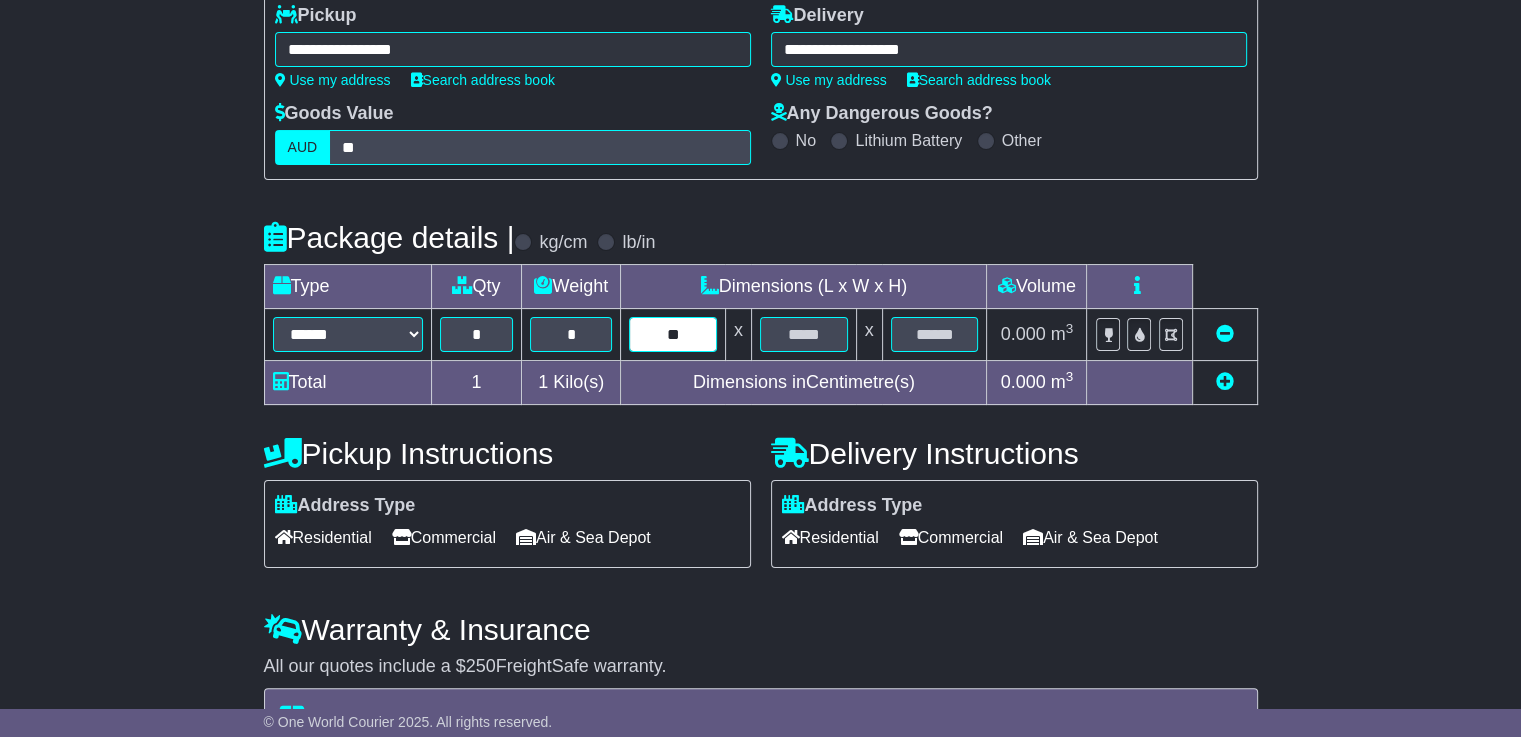 type on "**" 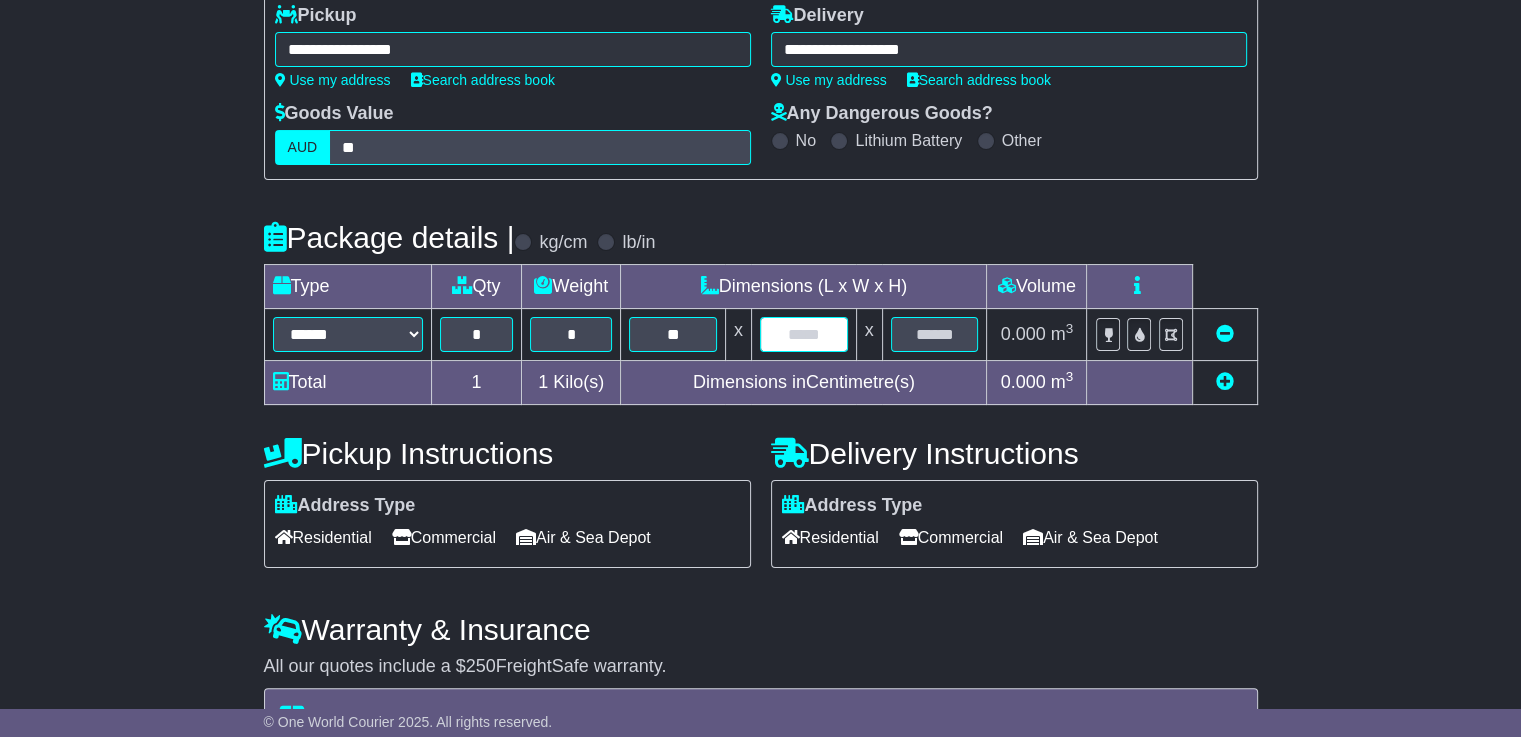 click at bounding box center [804, 334] 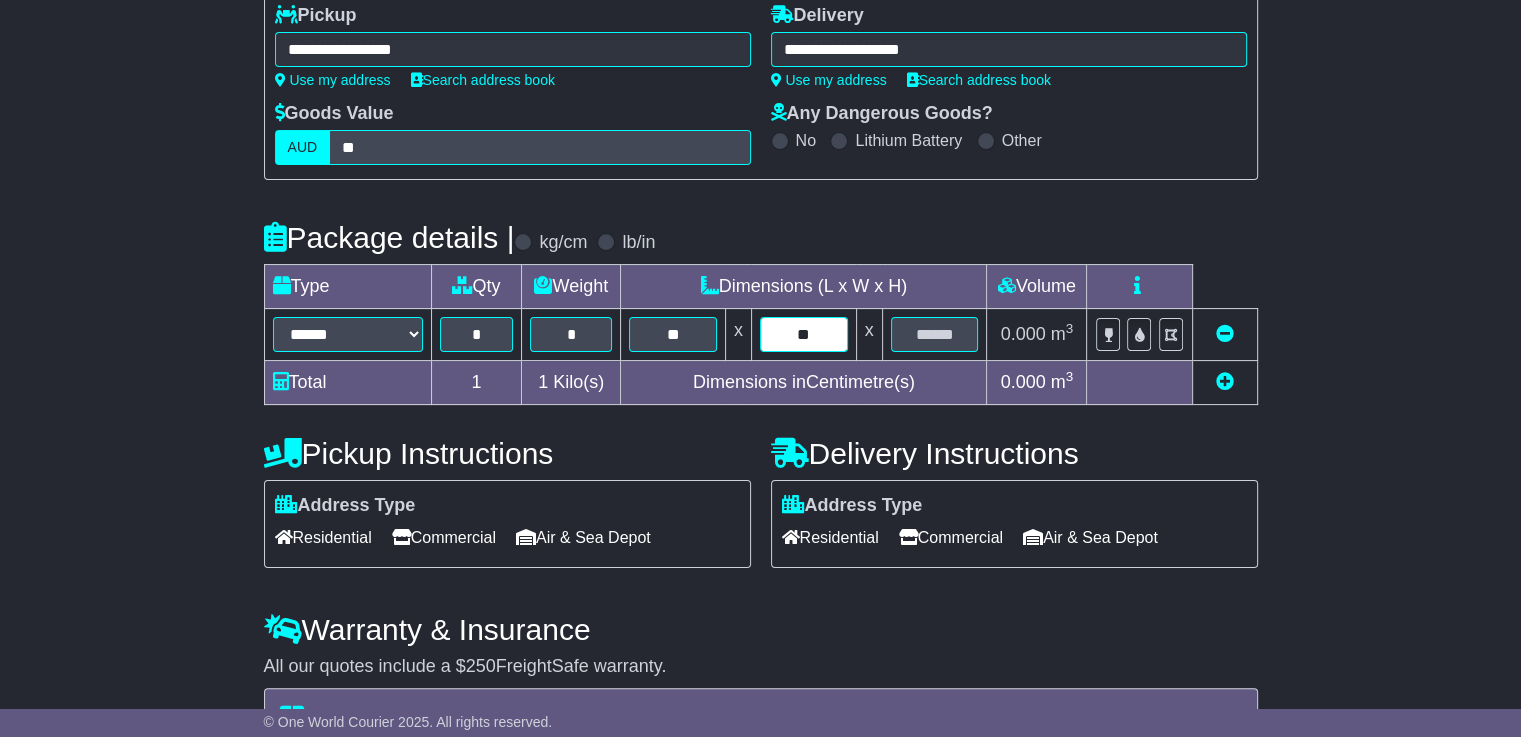 type on "**" 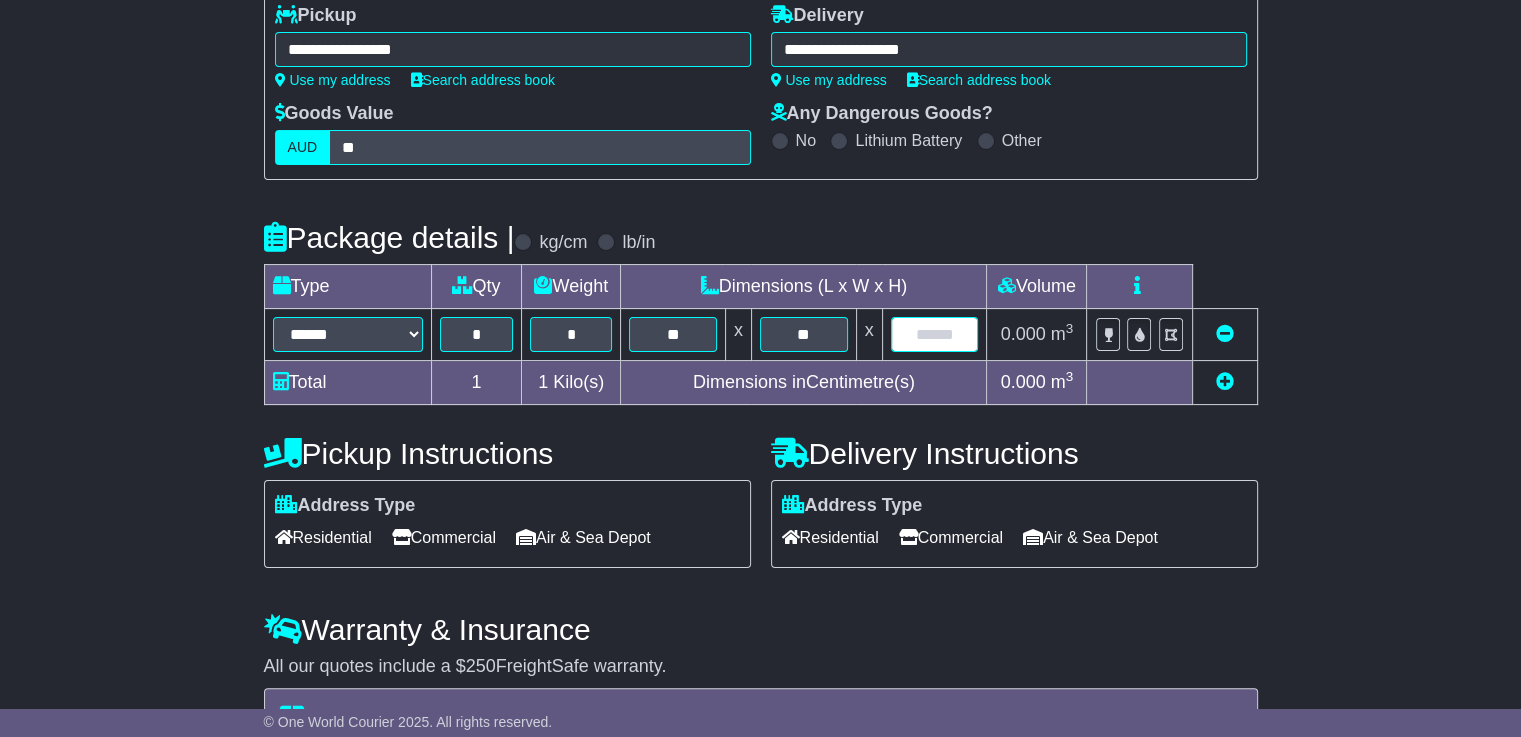 click at bounding box center [935, 334] 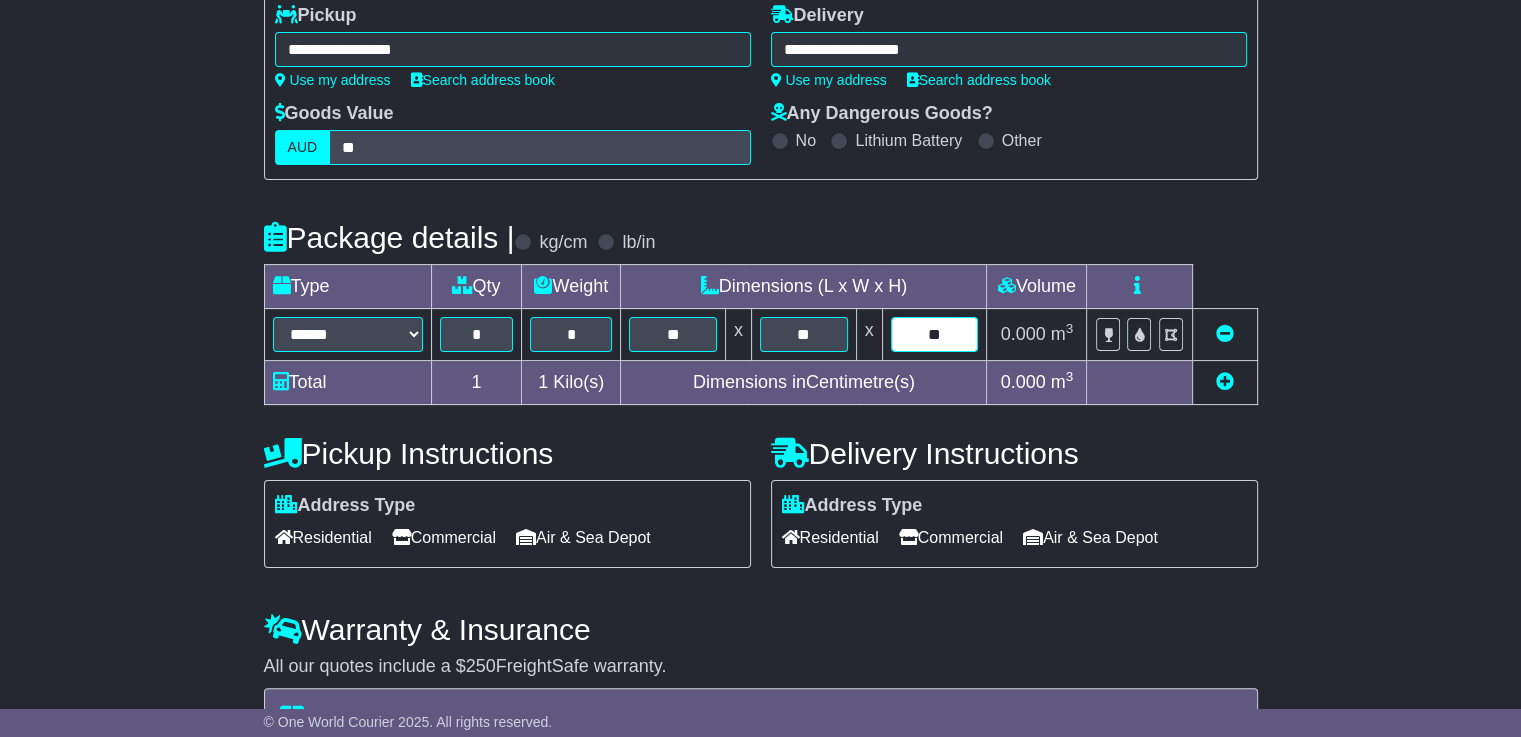 type on "**" 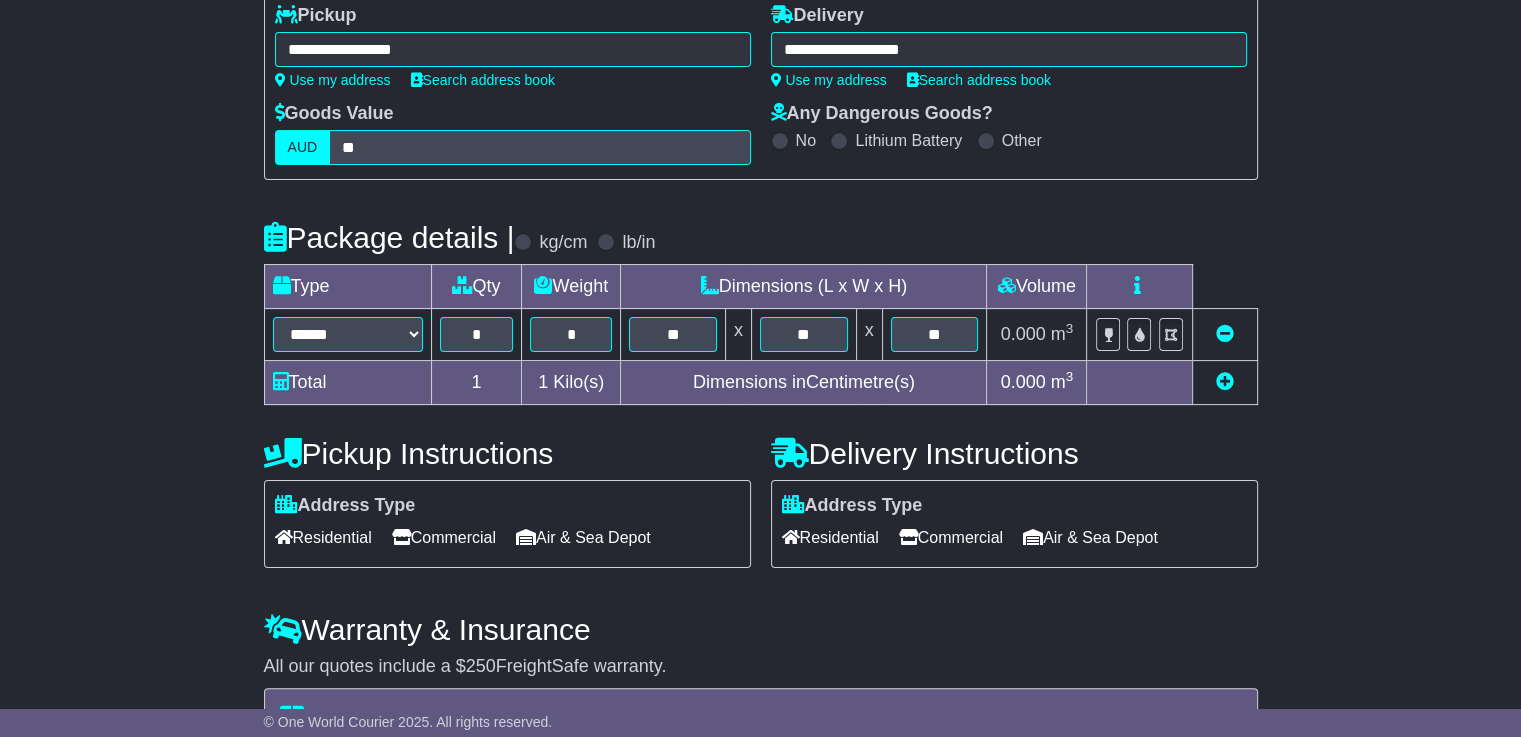click on "Package details |
kg/cm
lb/in" at bounding box center (761, 237) 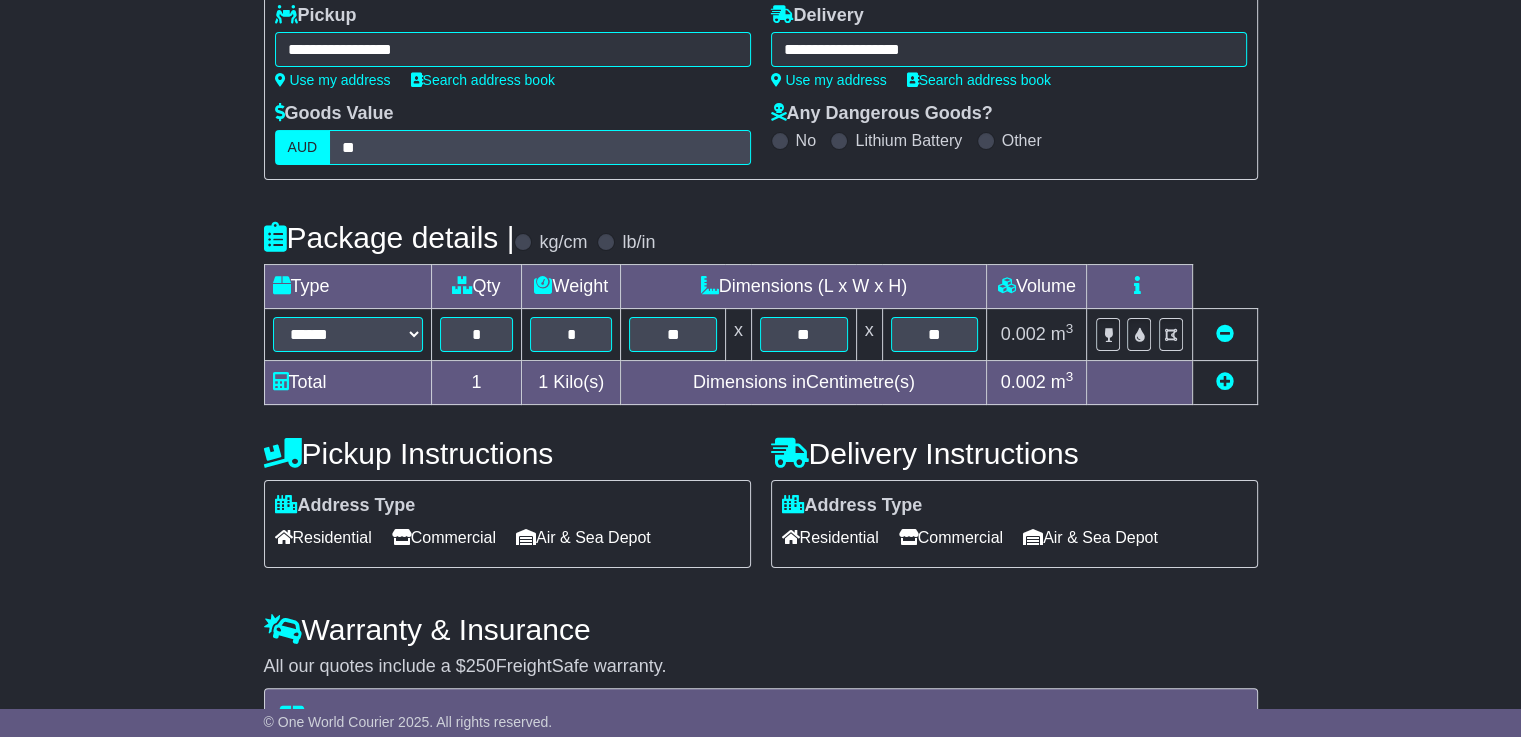 scroll, scrollTop: 369, scrollLeft: 0, axis: vertical 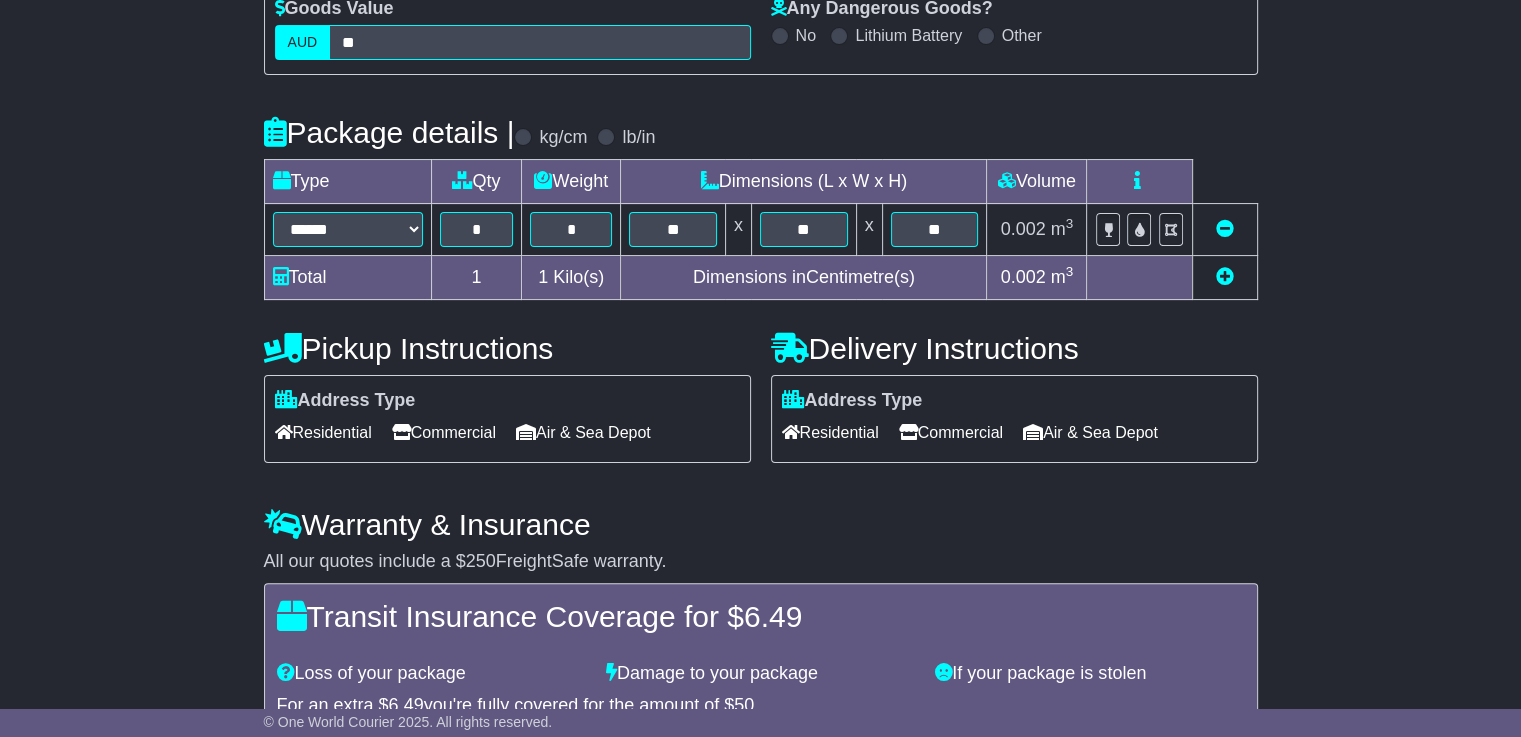 click on "Commercial" at bounding box center (444, 432) 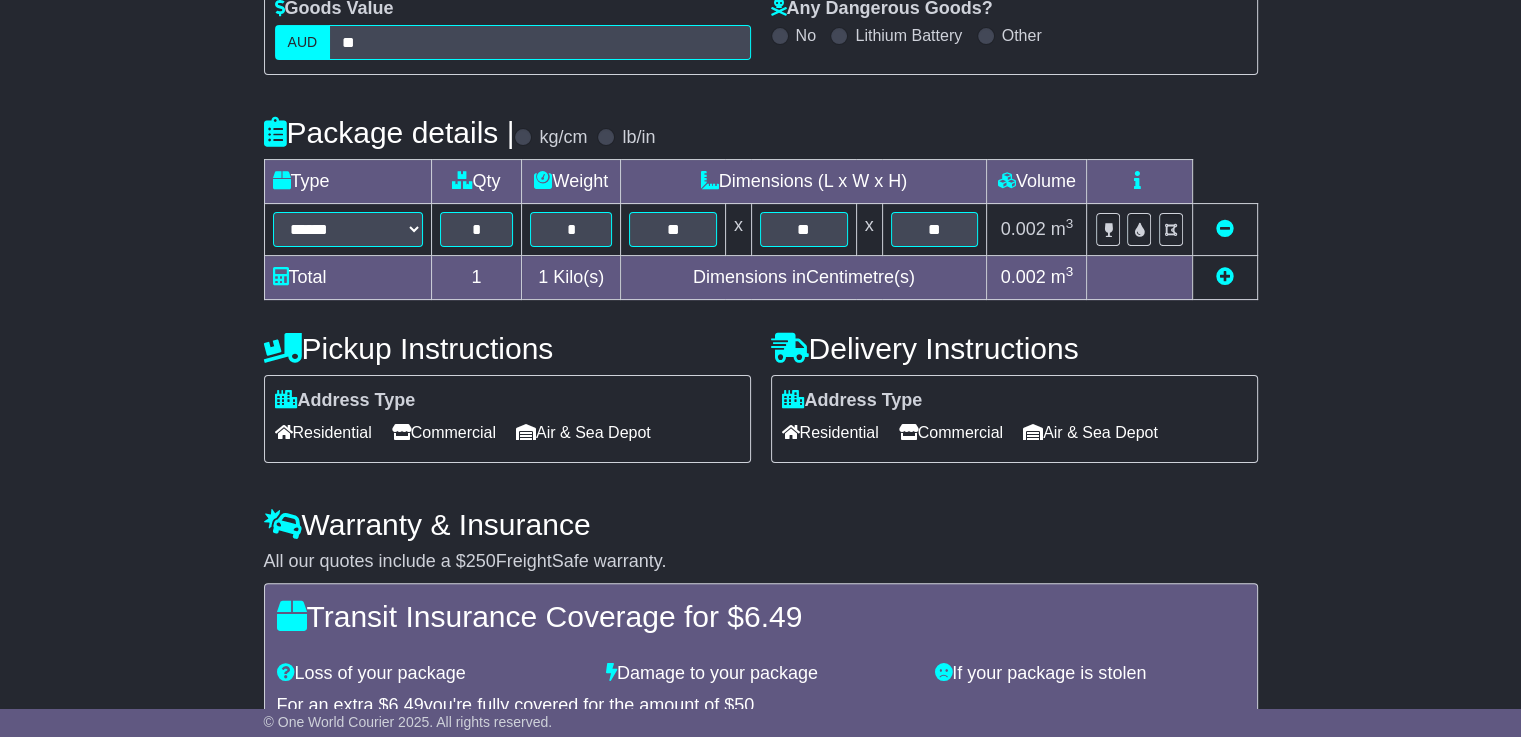 scroll, scrollTop: 537, scrollLeft: 0, axis: vertical 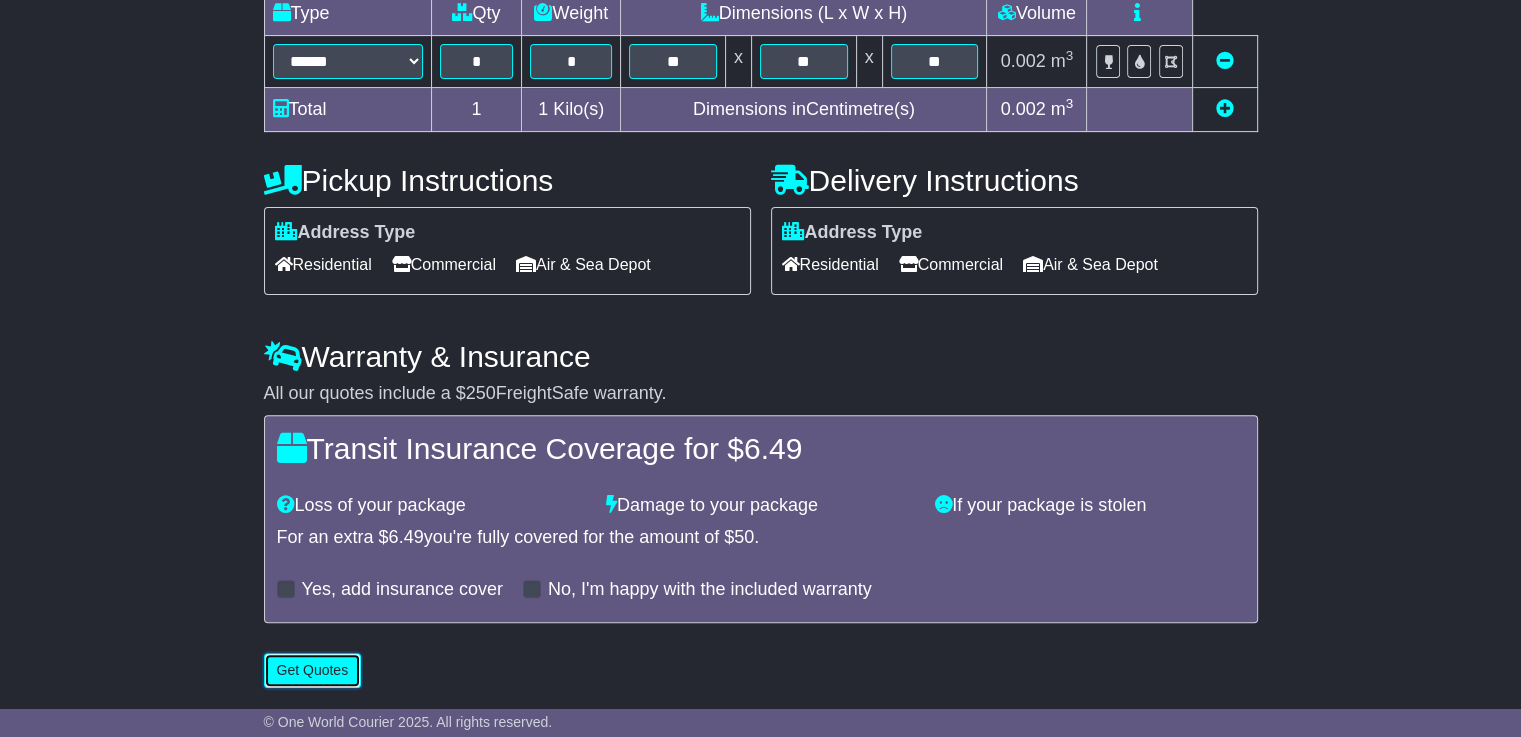 click on "Get Quotes" at bounding box center (313, 670) 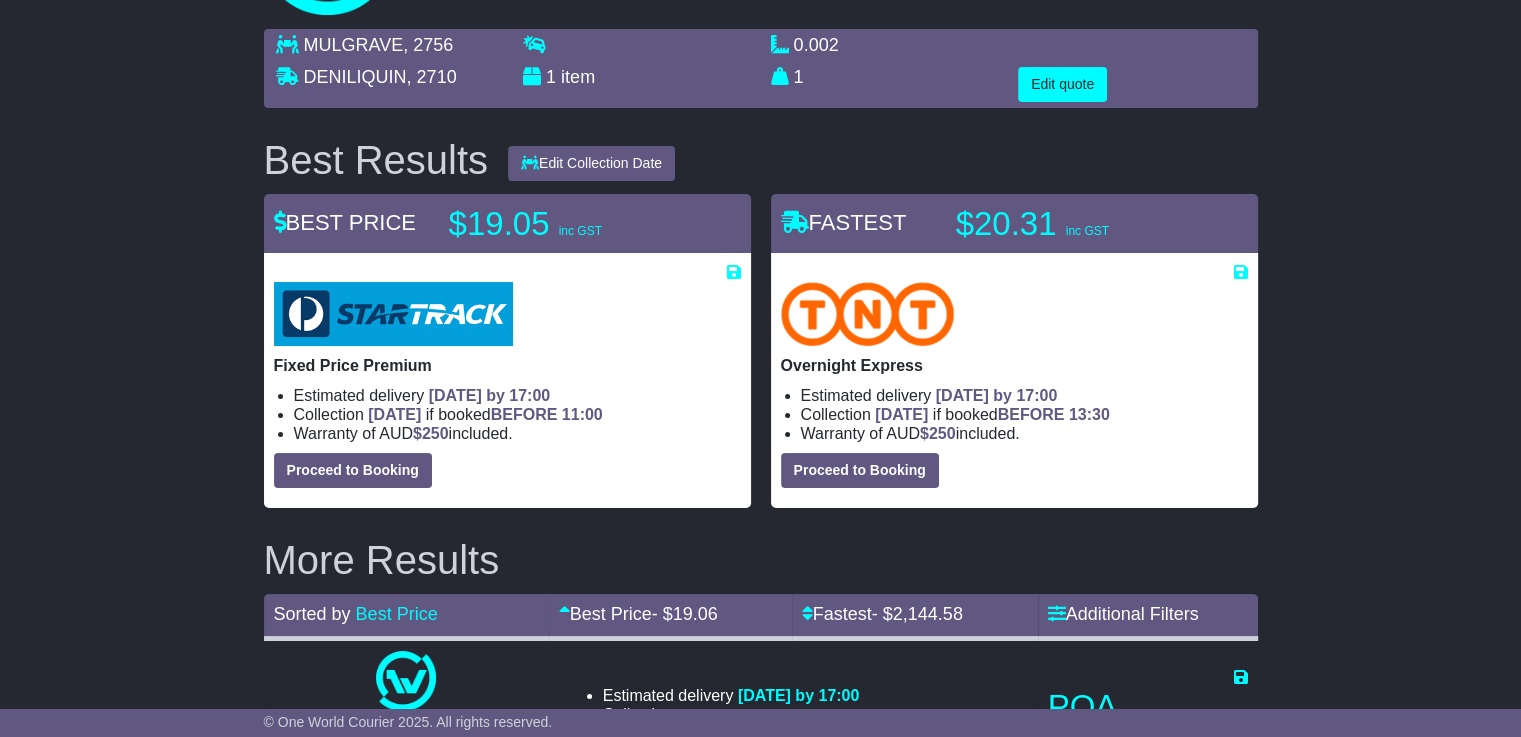 scroll, scrollTop: 129, scrollLeft: 0, axis: vertical 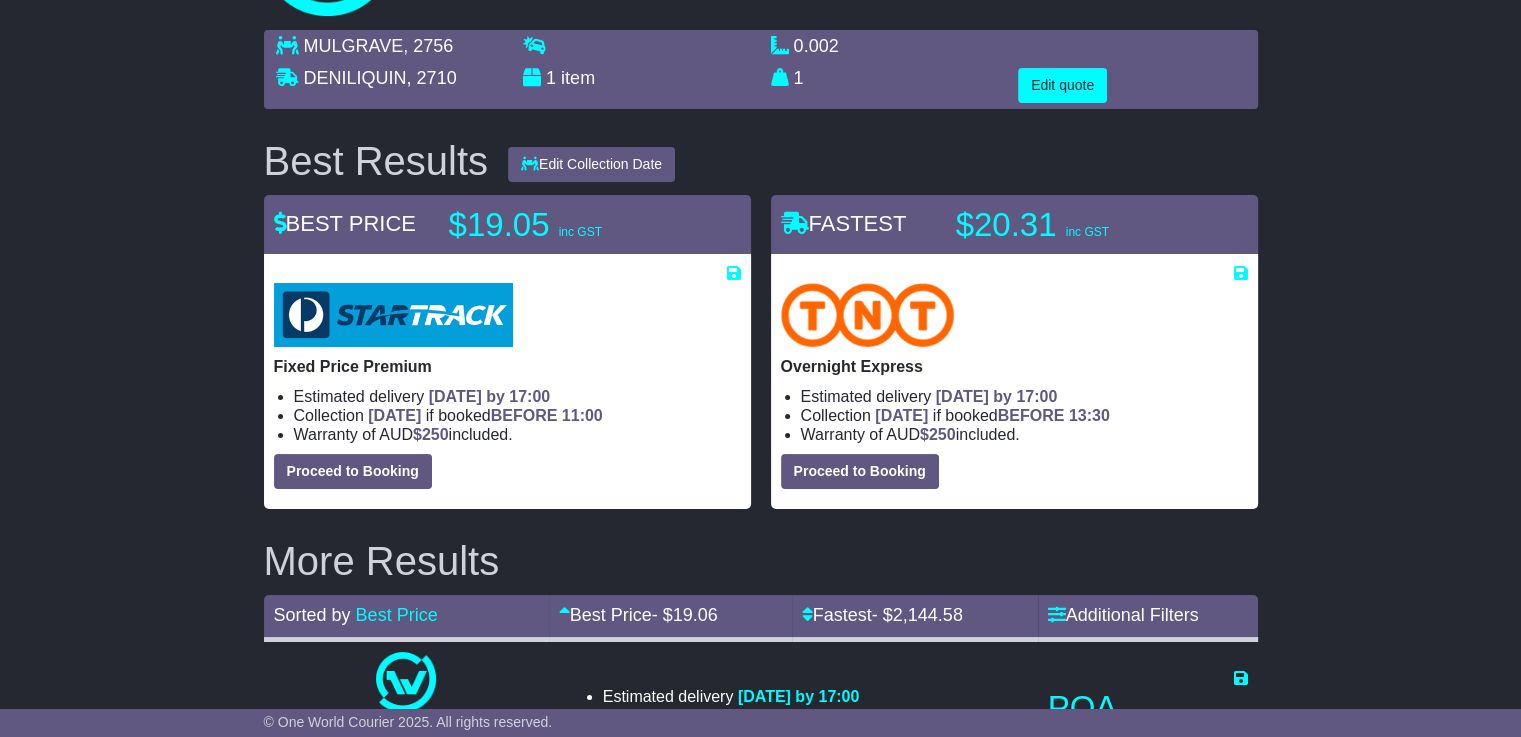 click on "Best Results
Edit Collection Date
[DATE]
[DATE]
[DATE]
[DATE]
[DATE]
Save Quote
×
$" at bounding box center [761, 1632] 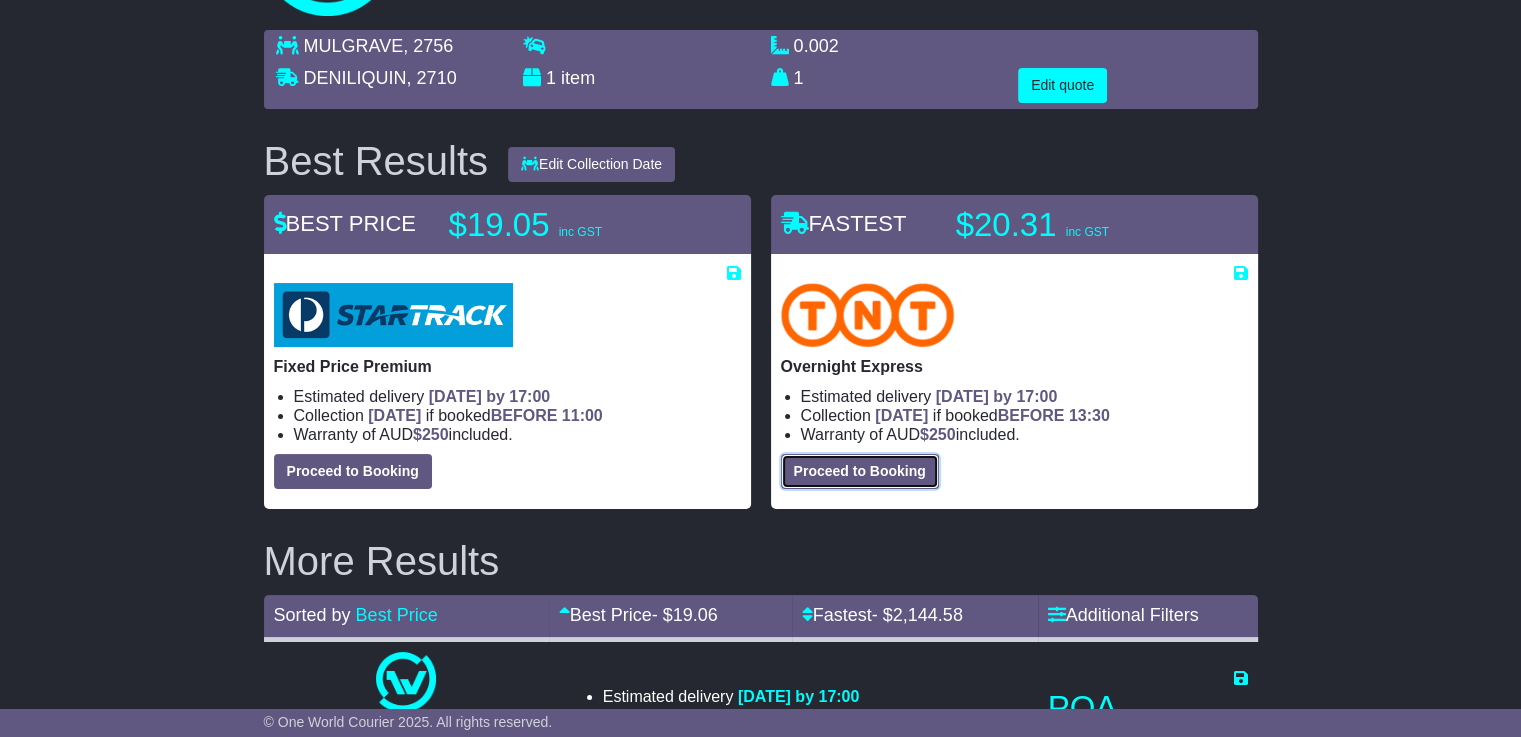 click on "Proceed to Booking" at bounding box center [860, 471] 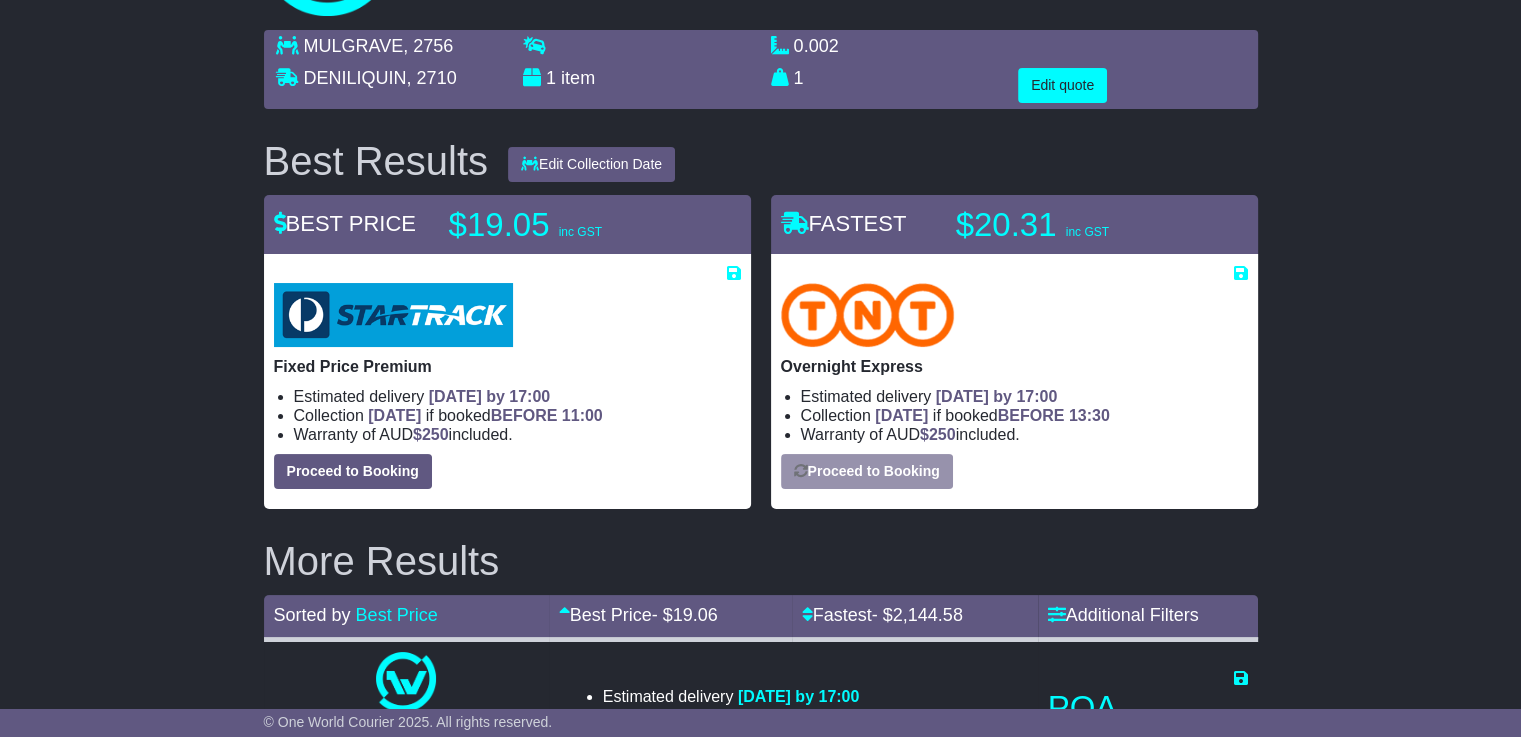 select on "*****" 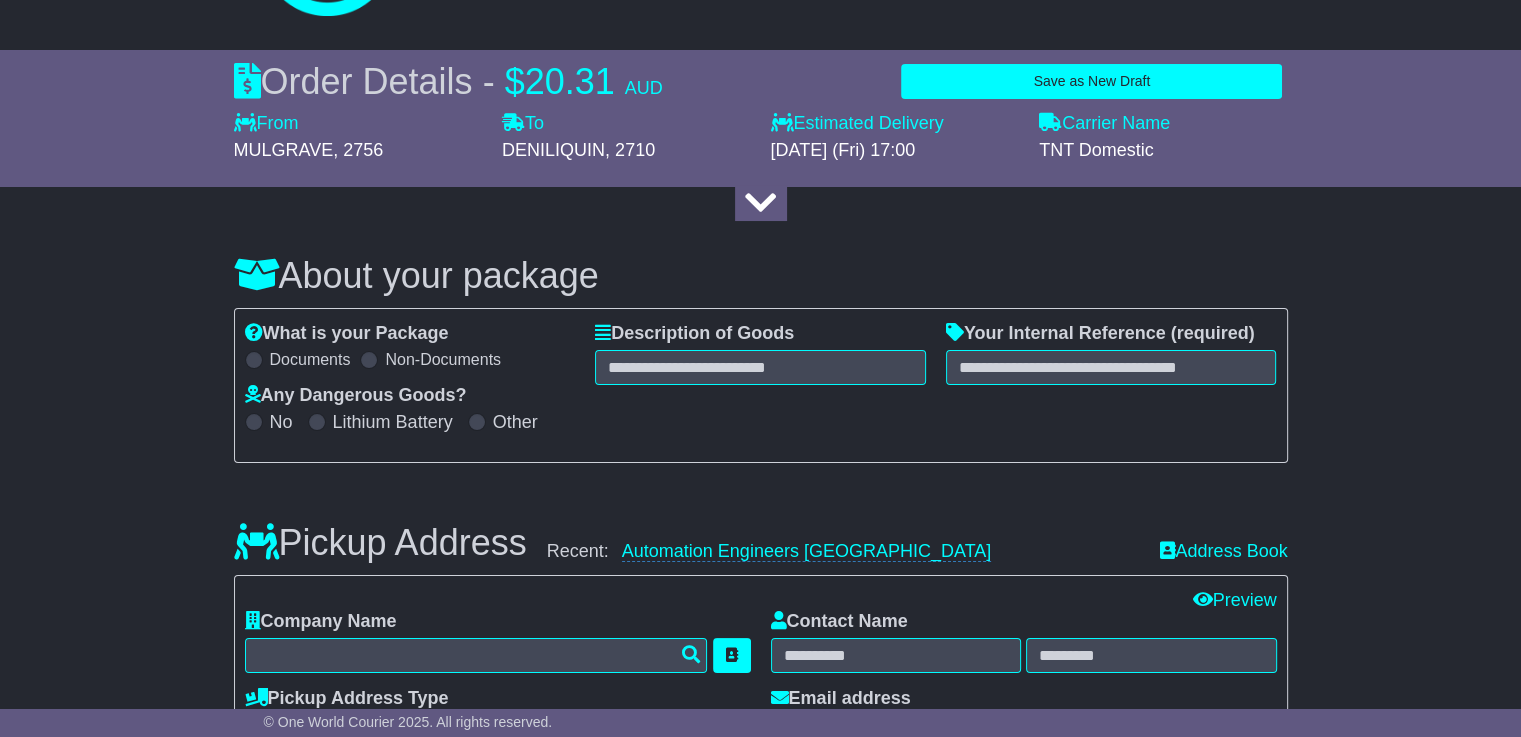 scroll, scrollTop: 186, scrollLeft: 0, axis: vertical 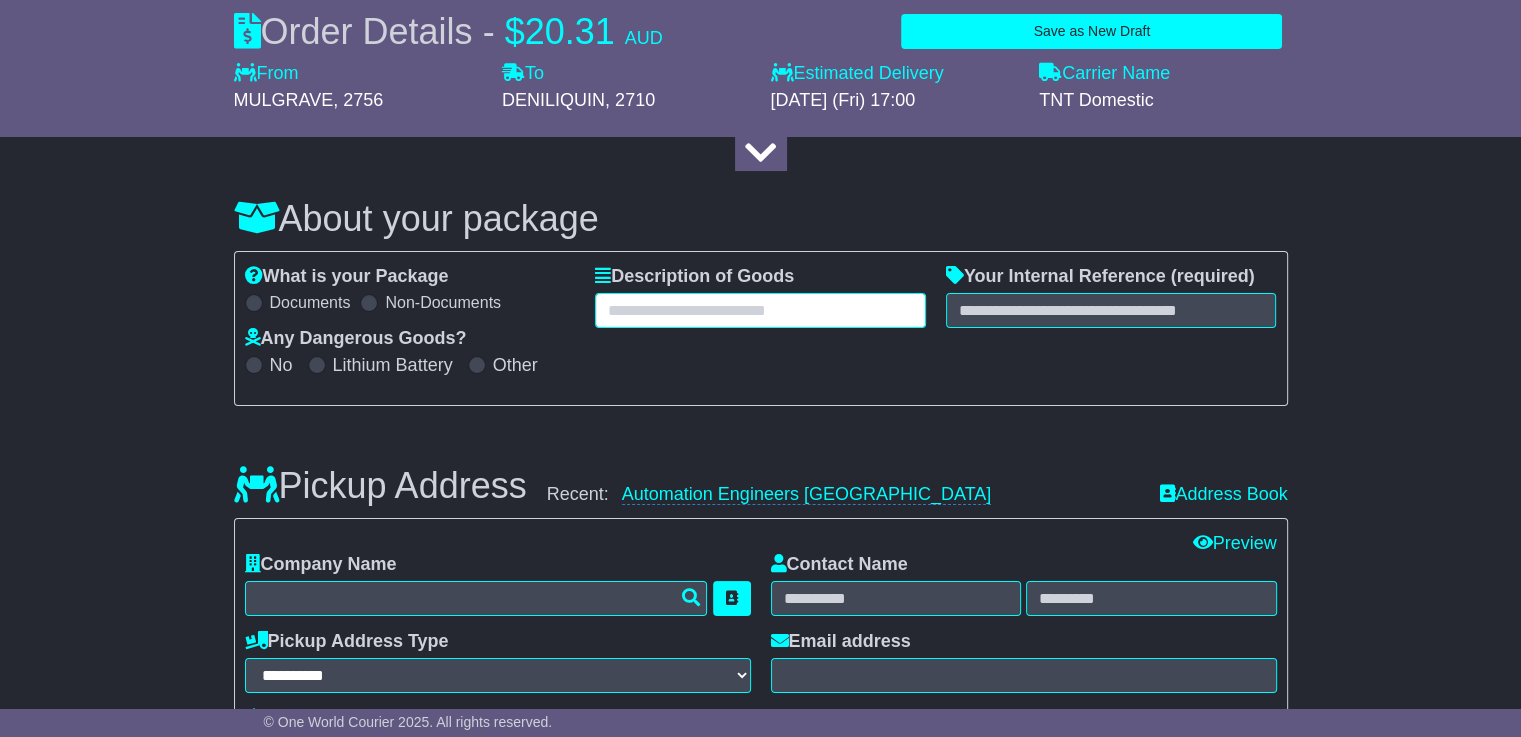click at bounding box center [760, 310] 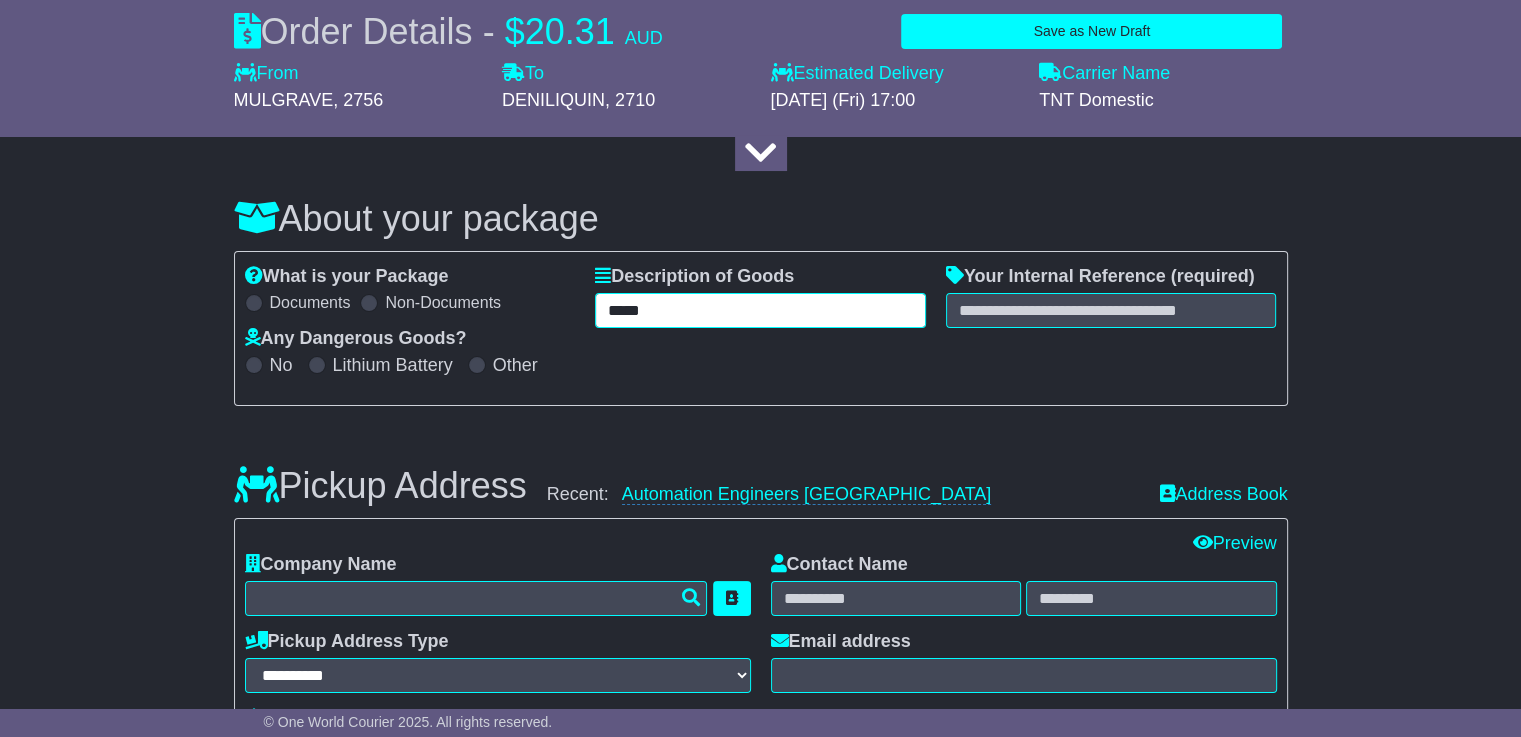 type on "*****" 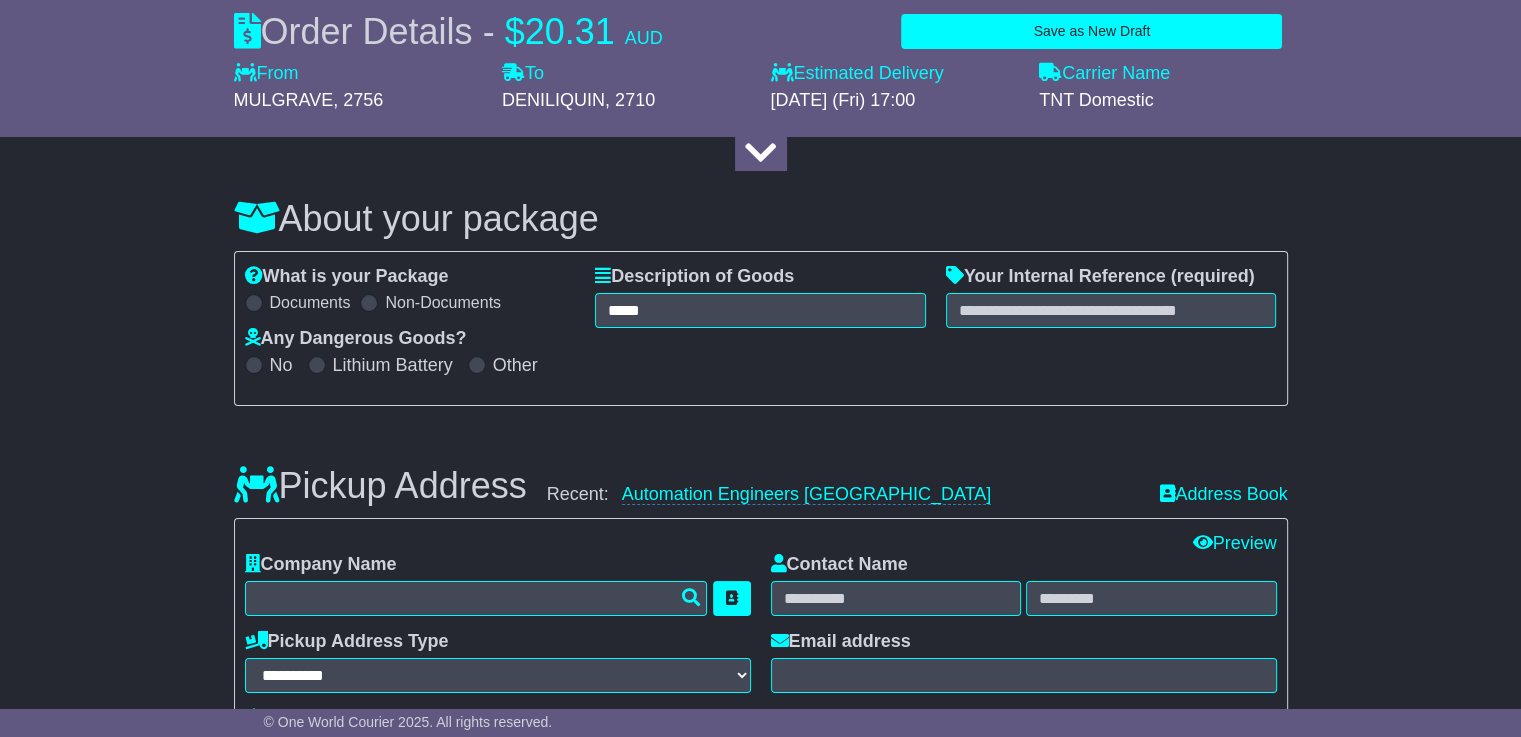 click on "About your package
What is your Package
Documents
Non-Documents
What are the Incoterms?
***
***
***
***
***
***
Description of Goods
*****
Attention: dangerous goods are not allowed by service.
Your Internal Reference (required)
Any Dangerous Goods?
No
*" at bounding box center (761, 1495) 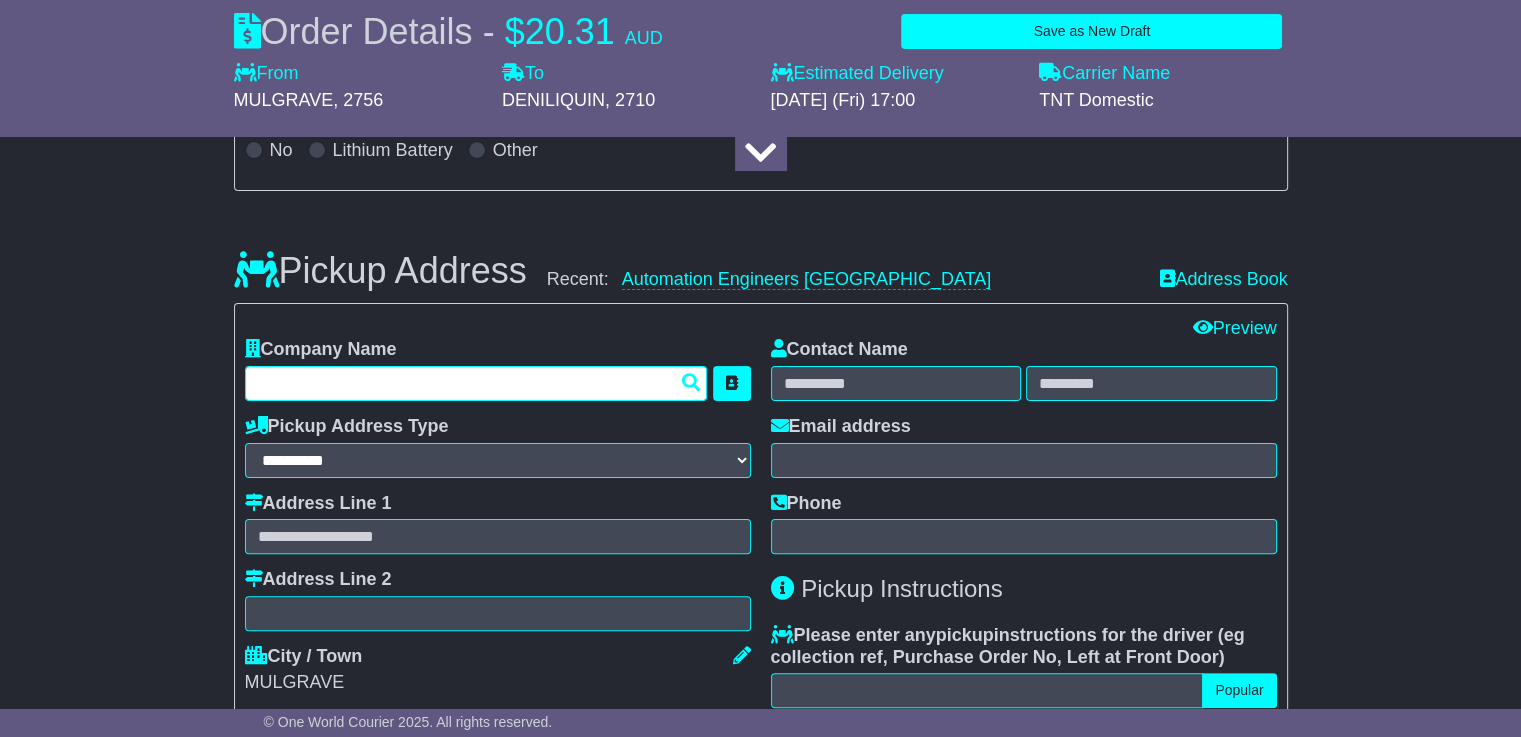 click at bounding box center [476, 383] 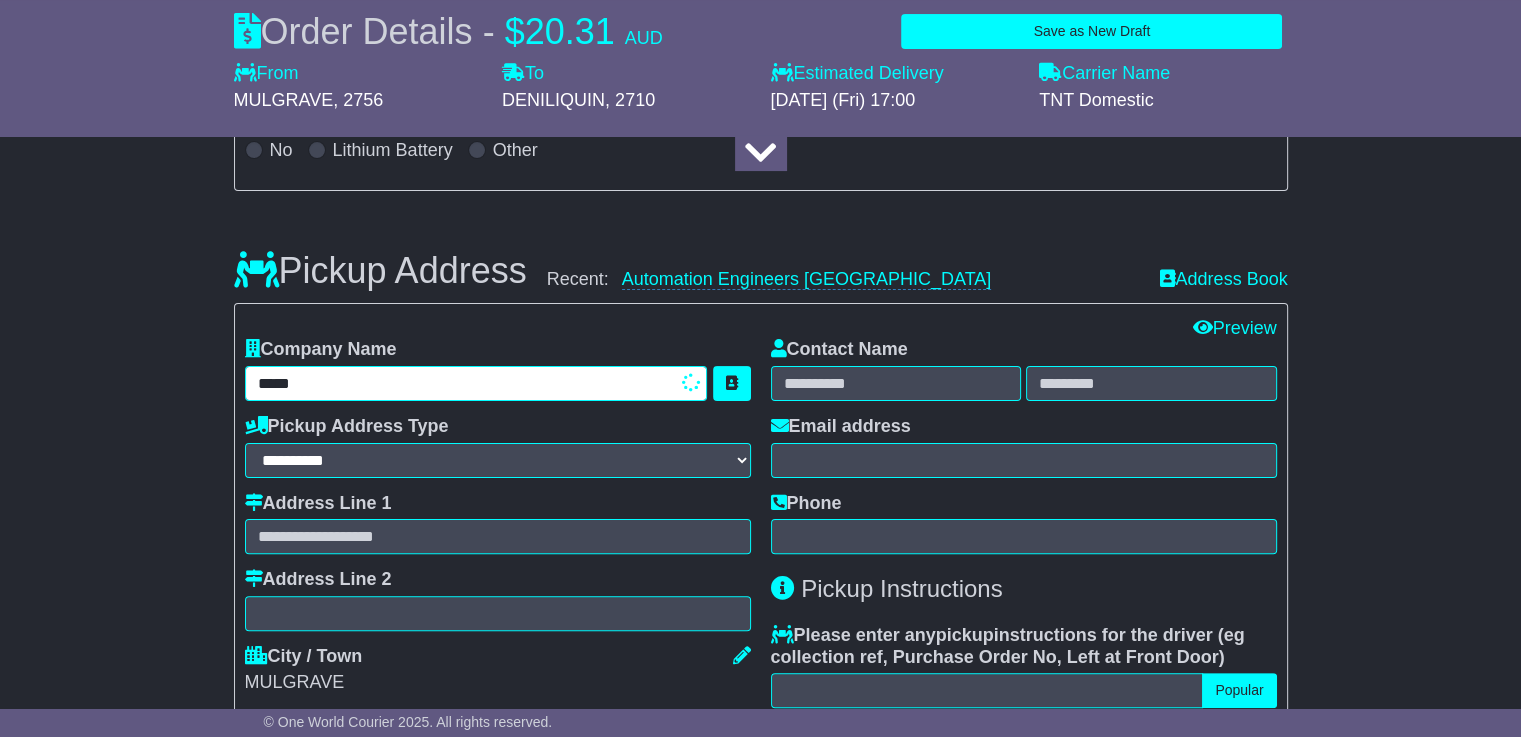 type on "******" 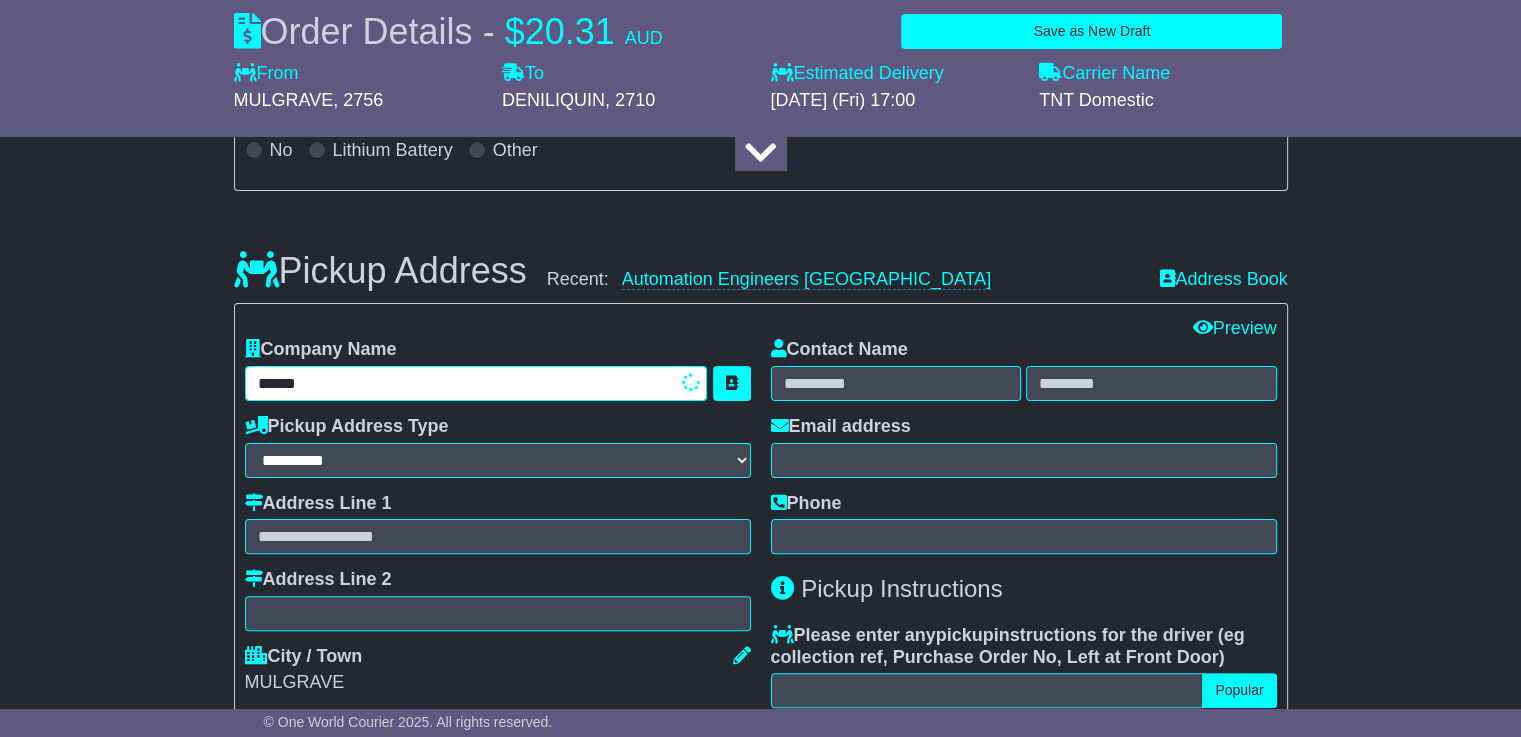 type on "**********" 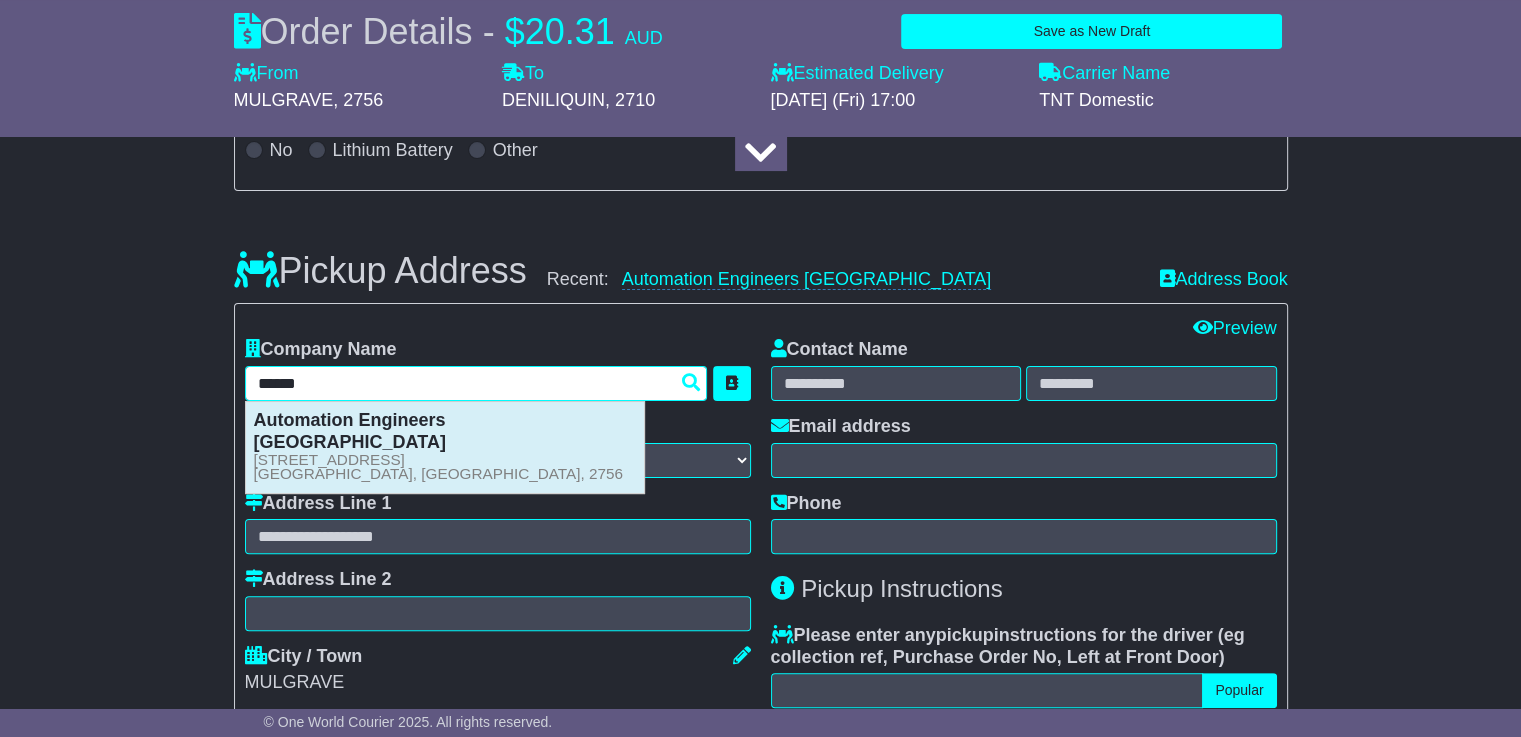 click on "Automation Engineers [GEOGRAPHIC_DATA]" at bounding box center (350, 431) 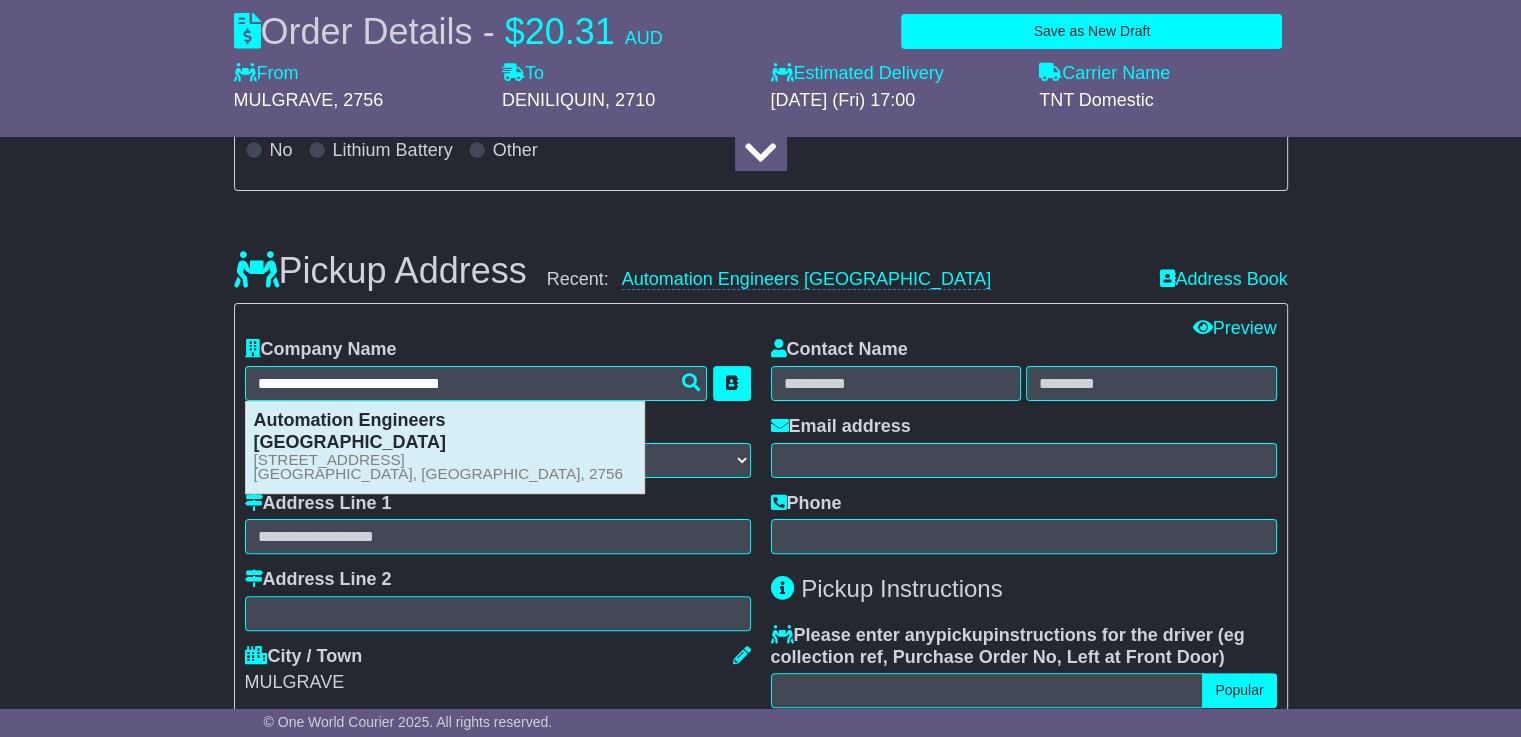 type 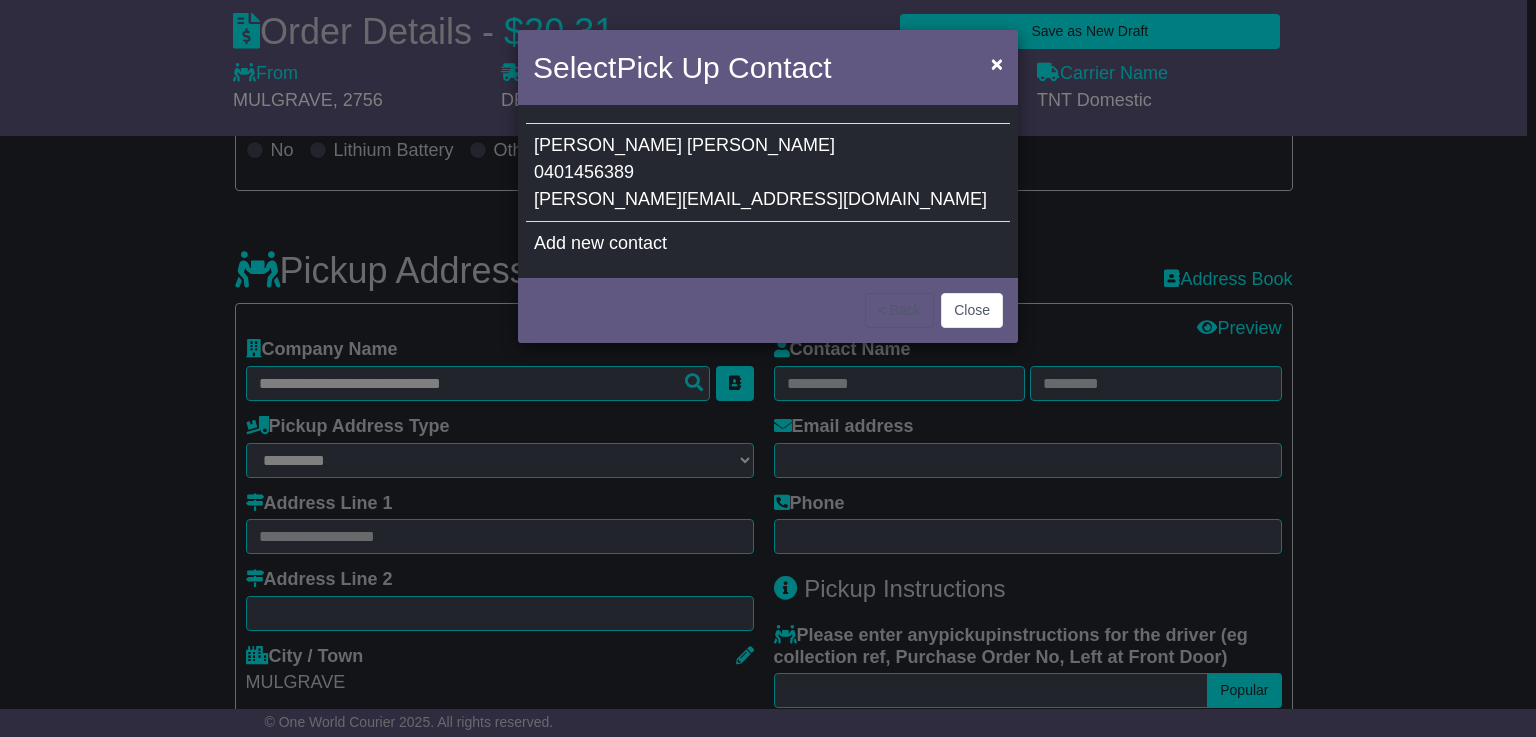 click on "[PERSON_NAME][EMAIL_ADDRESS][DOMAIN_NAME]" at bounding box center [760, 199] 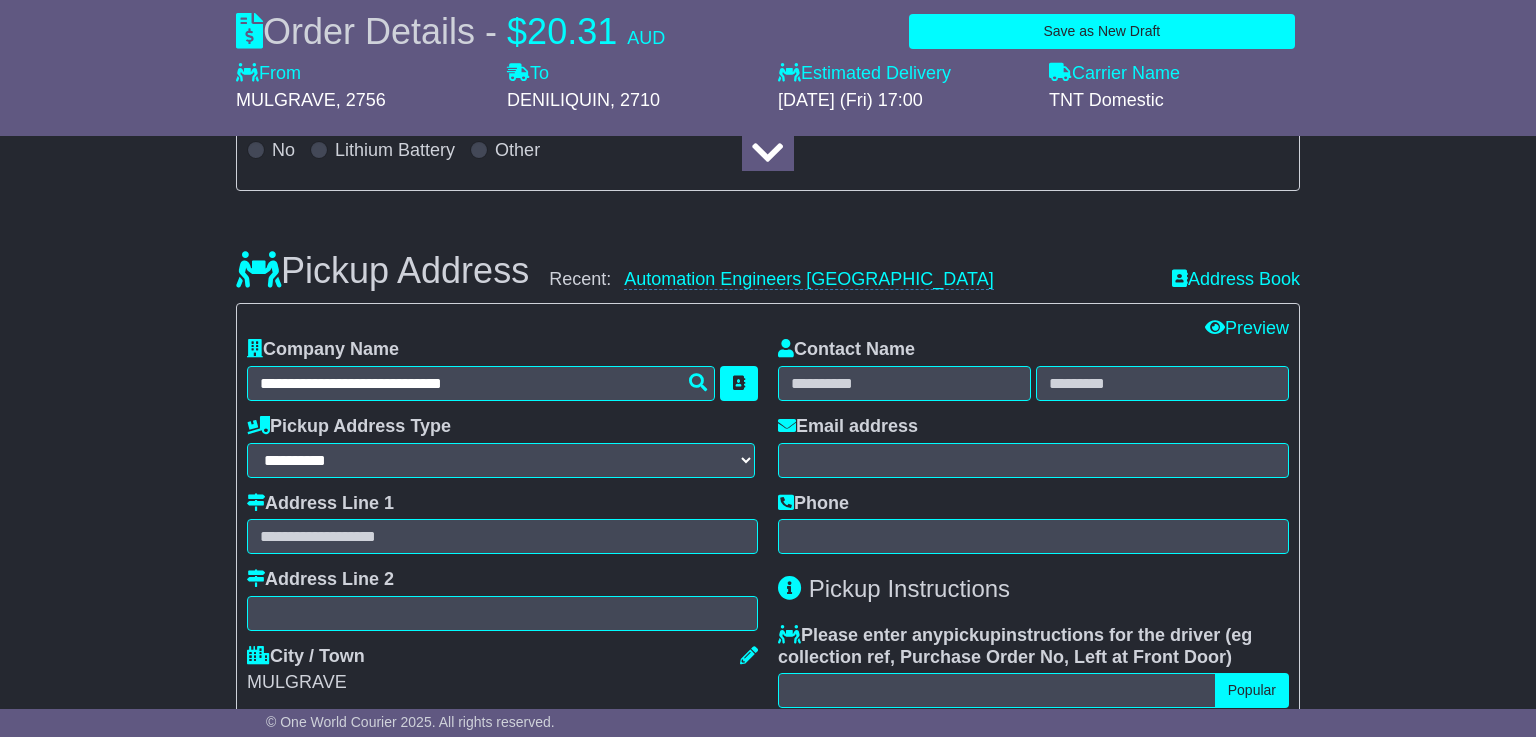 type on "**********" 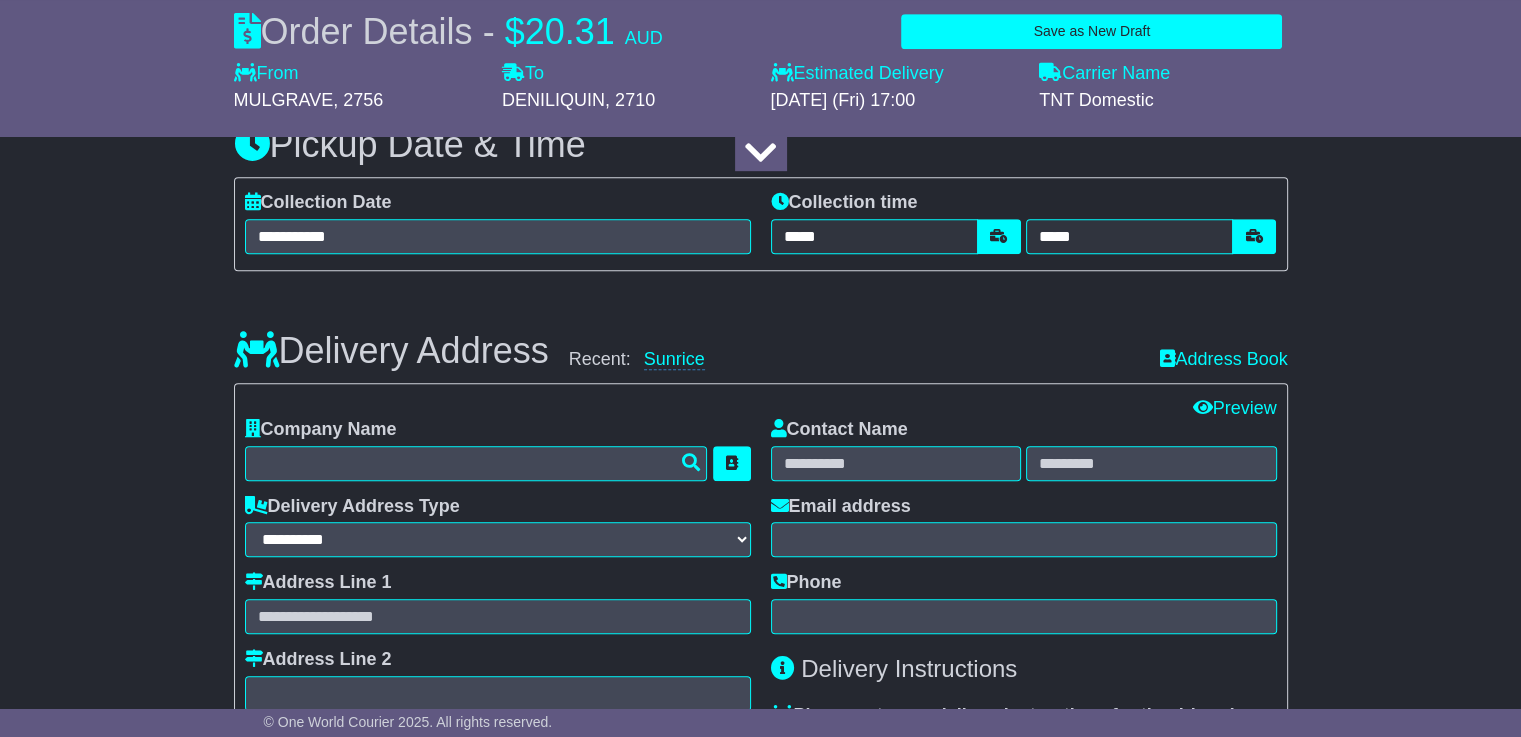 scroll, scrollTop: 1176, scrollLeft: 0, axis: vertical 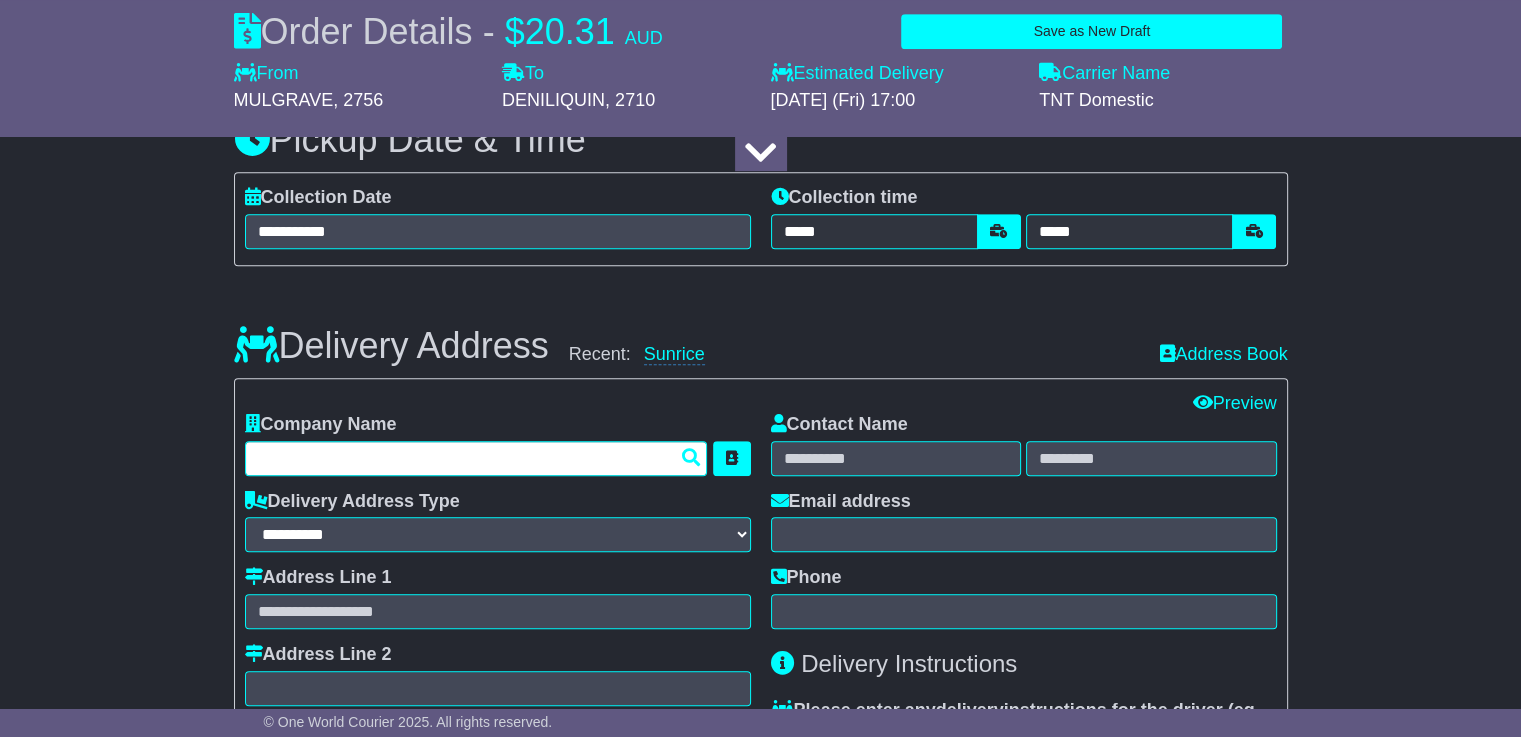 click at bounding box center [476, 458] 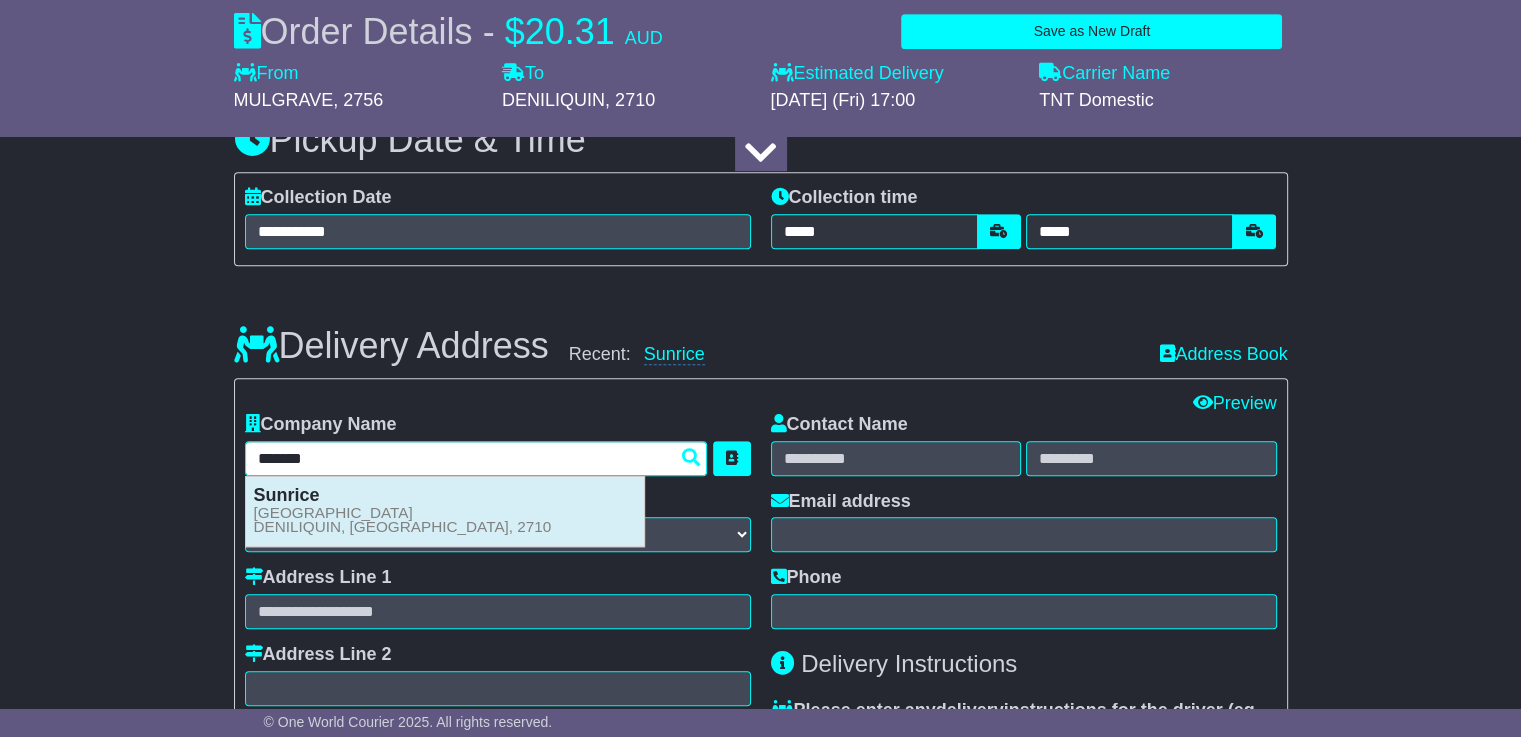 click on "Sunrice [GEOGRAPHIC_DATA]" at bounding box center [445, 511] 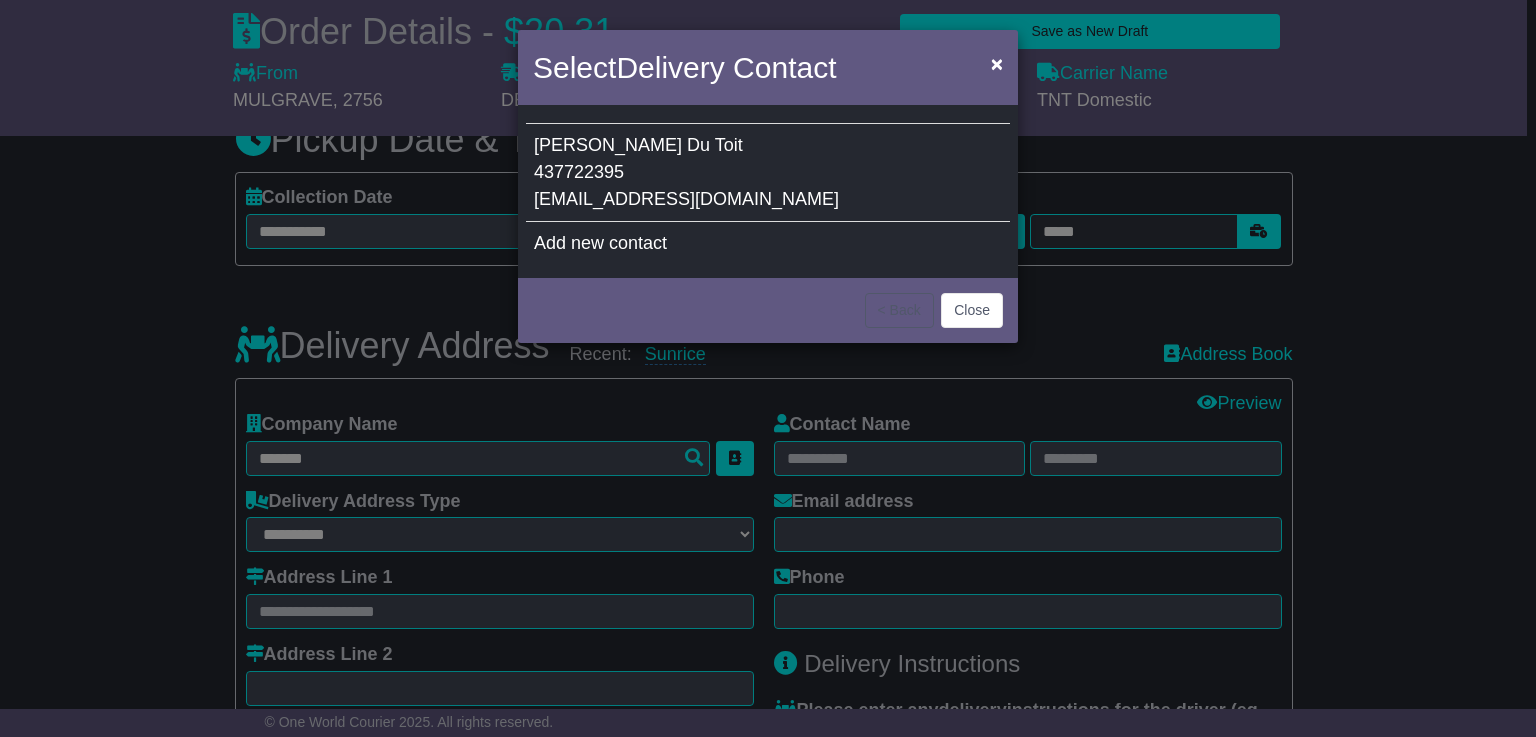 click on "[PERSON_NAME] Toit
437722395
[EMAIL_ADDRESS][DOMAIN_NAME]" at bounding box center [768, 173] 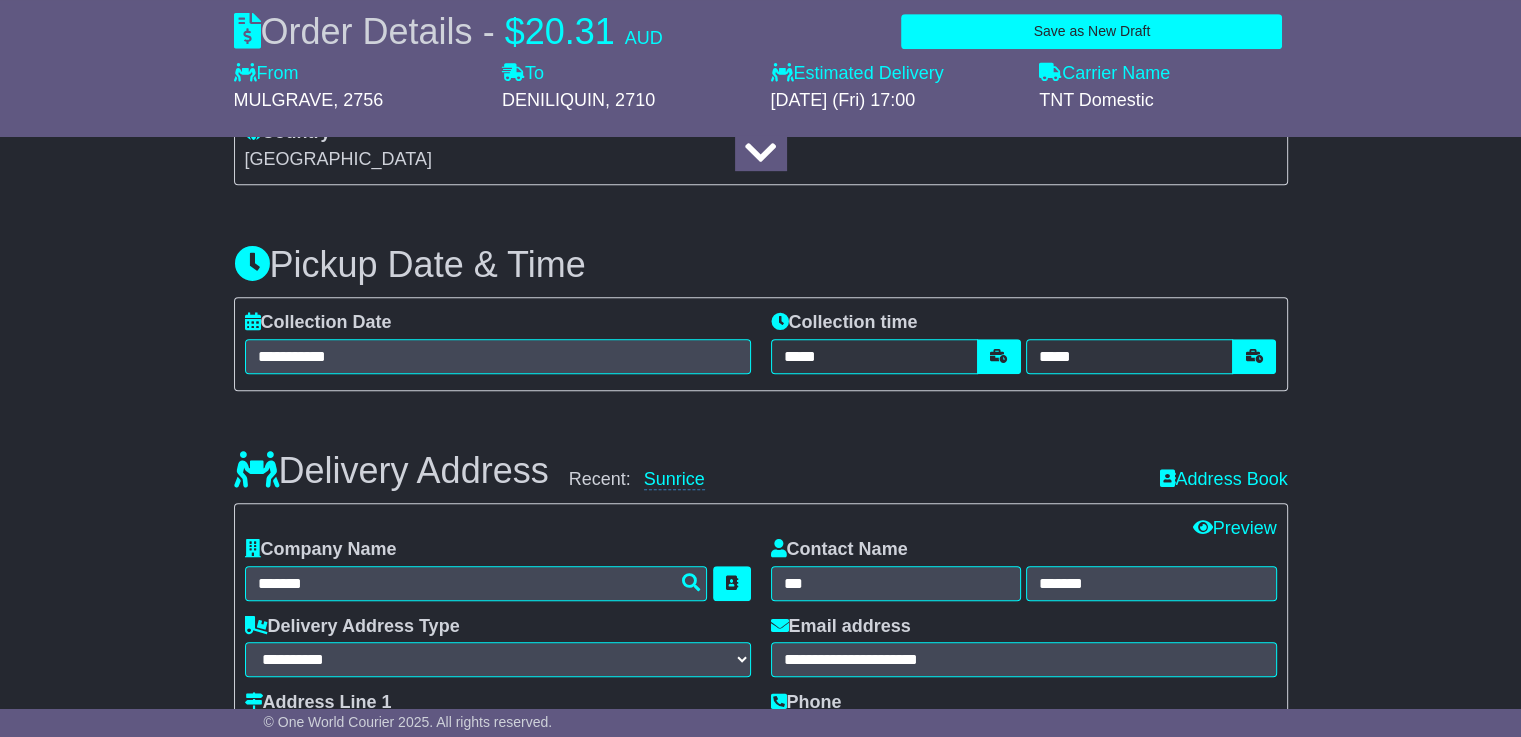 scroll, scrollTop: 1048, scrollLeft: 0, axis: vertical 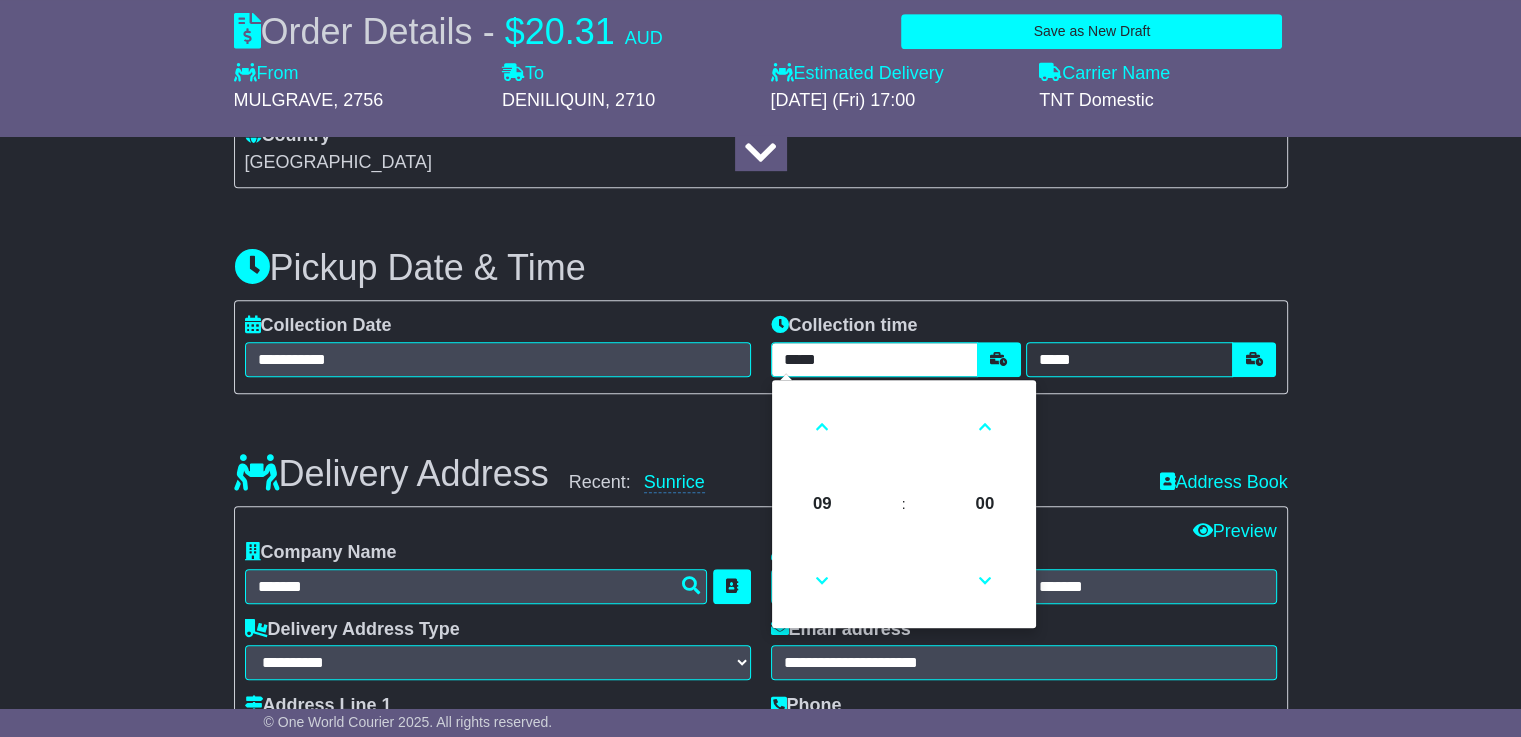 click on "*****" at bounding box center [874, 359] 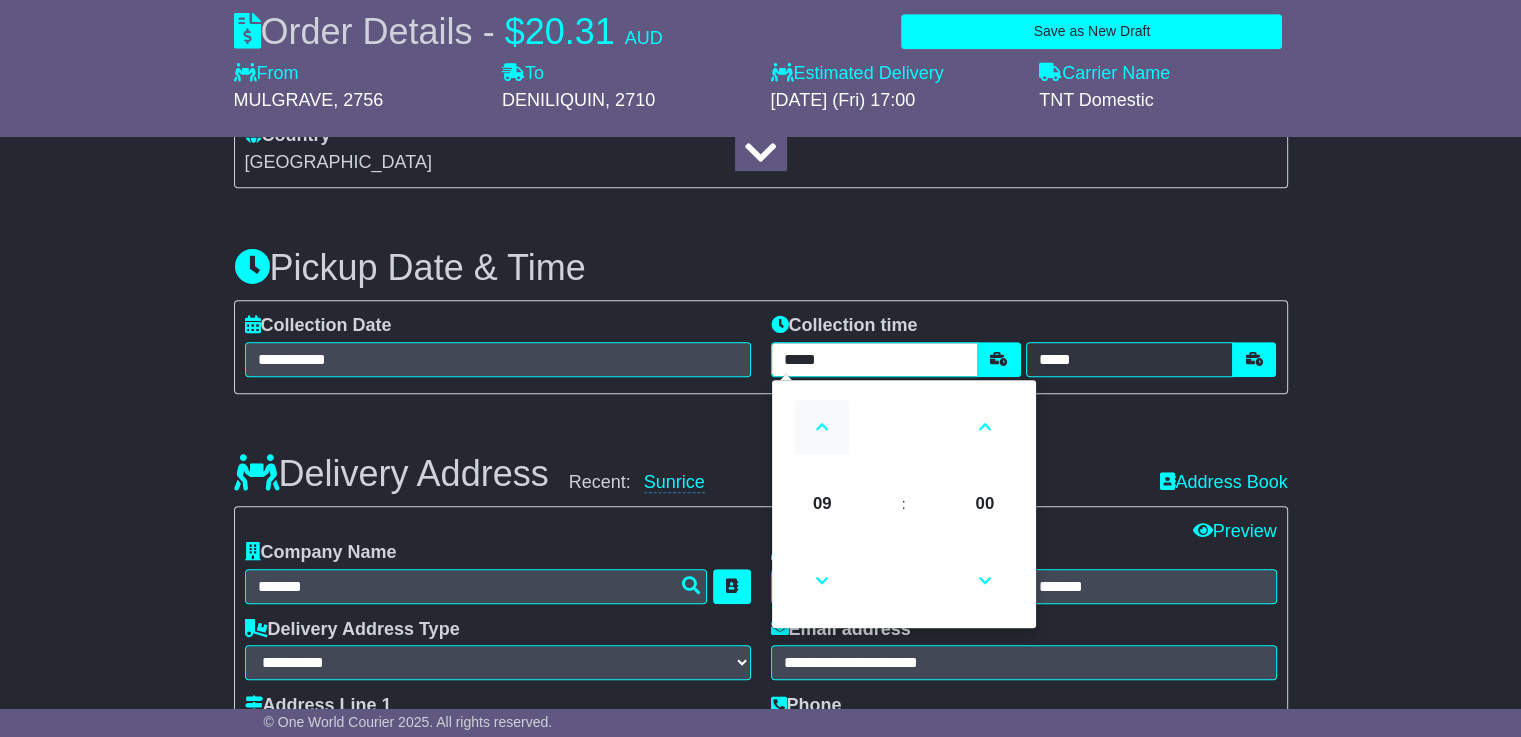 click at bounding box center [822, 427] 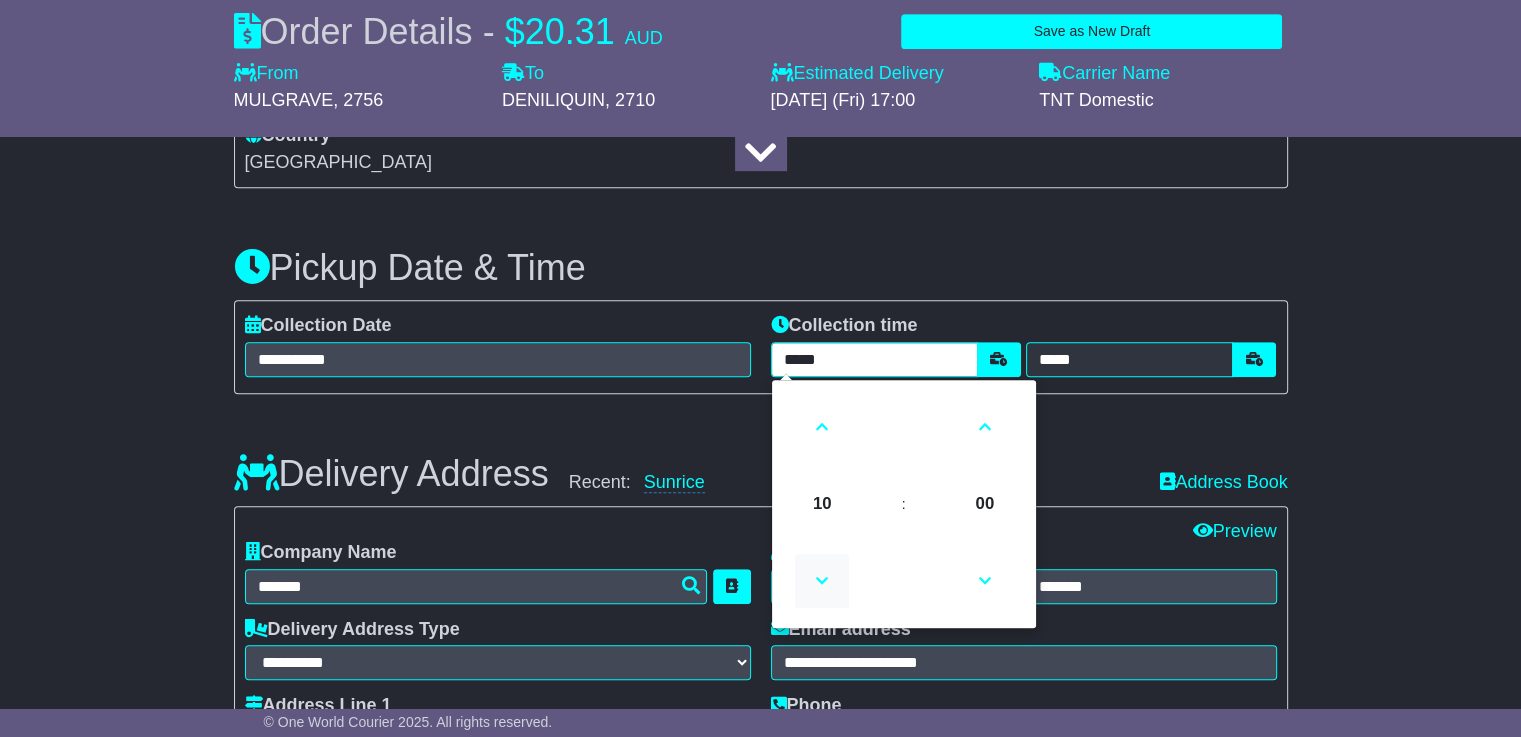 click at bounding box center [822, 581] 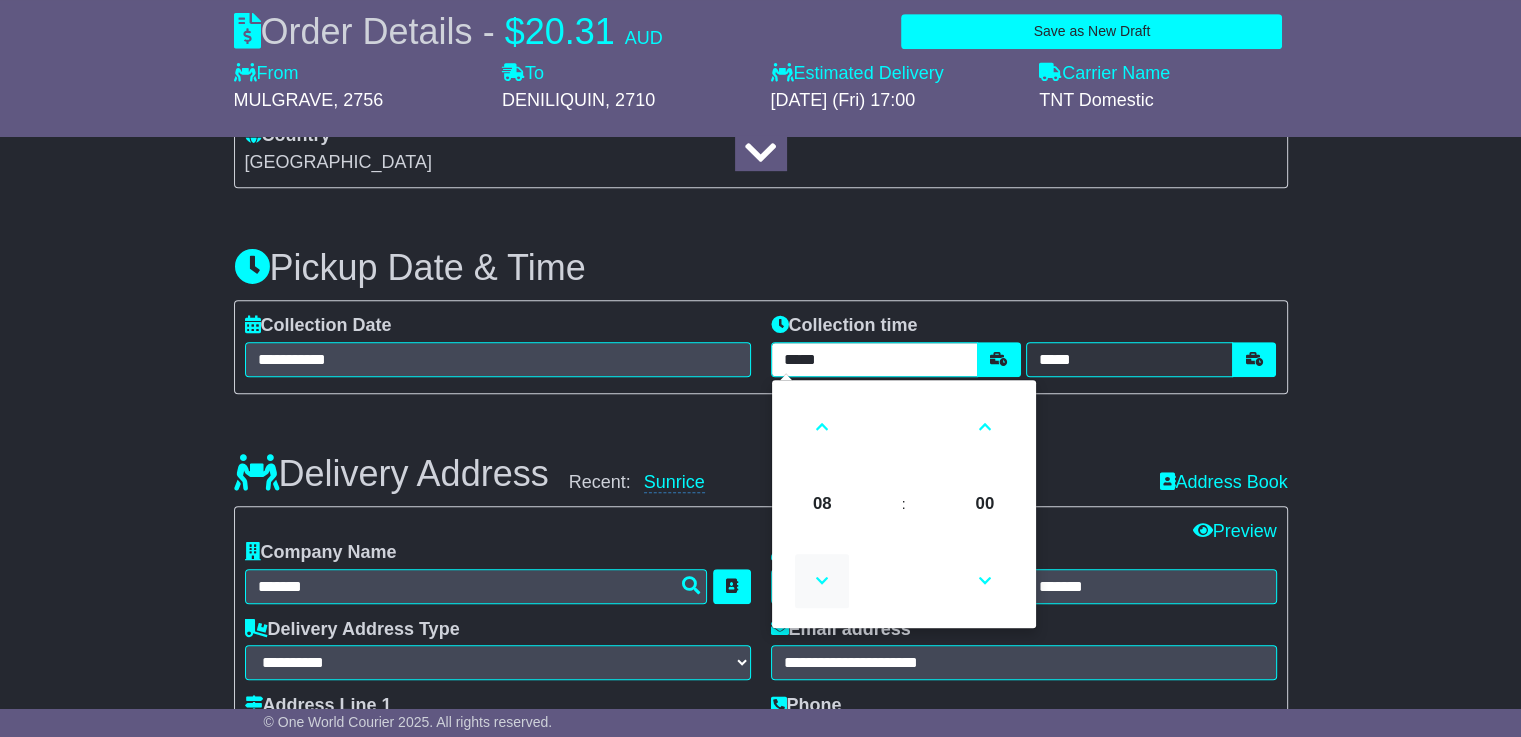 click at bounding box center [822, 581] 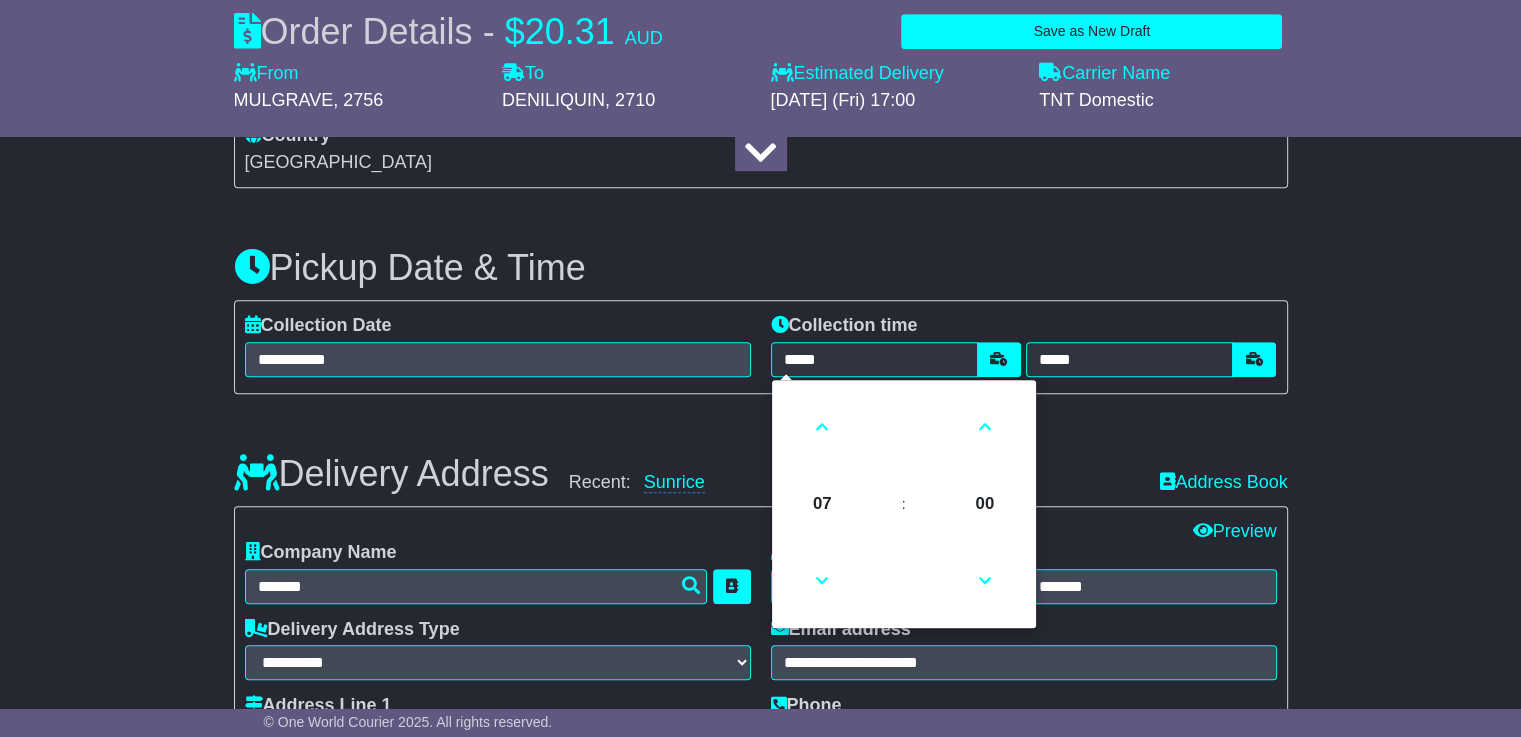 click on "Delivery Address
Recent:
Sunrice
Address Book" at bounding box center (761, 459) 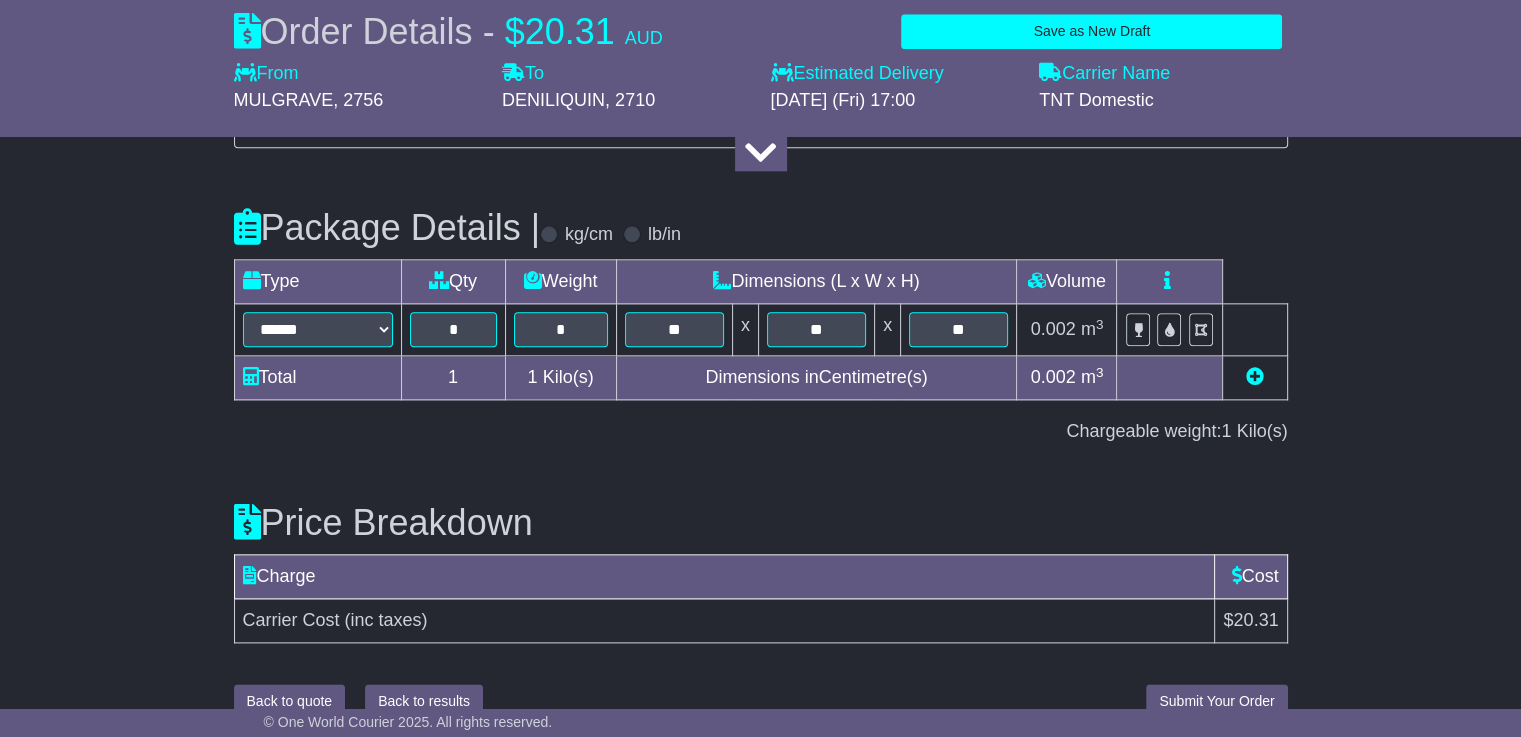 scroll, scrollTop: 2373, scrollLeft: 0, axis: vertical 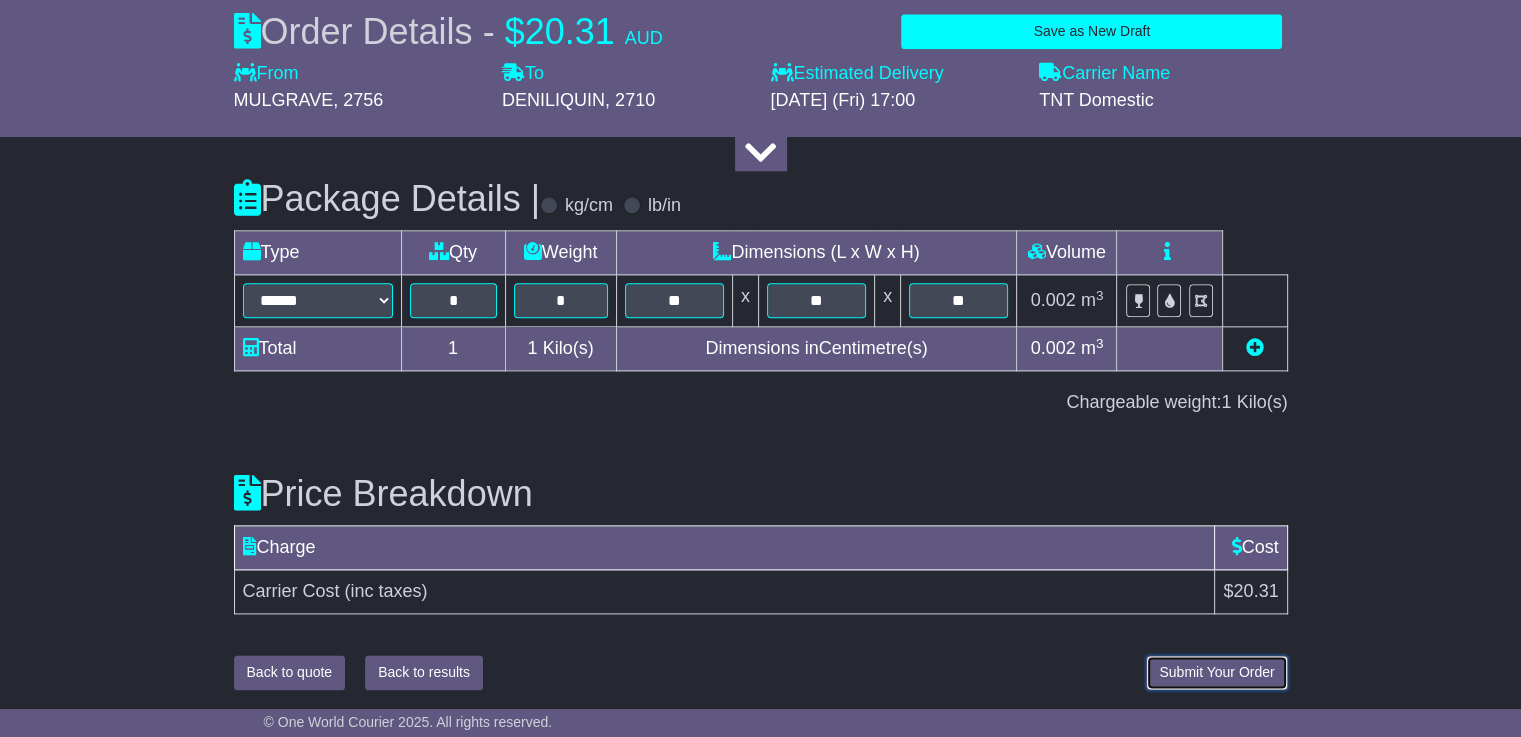 click on "Submit Your Order" at bounding box center (1216, 672) 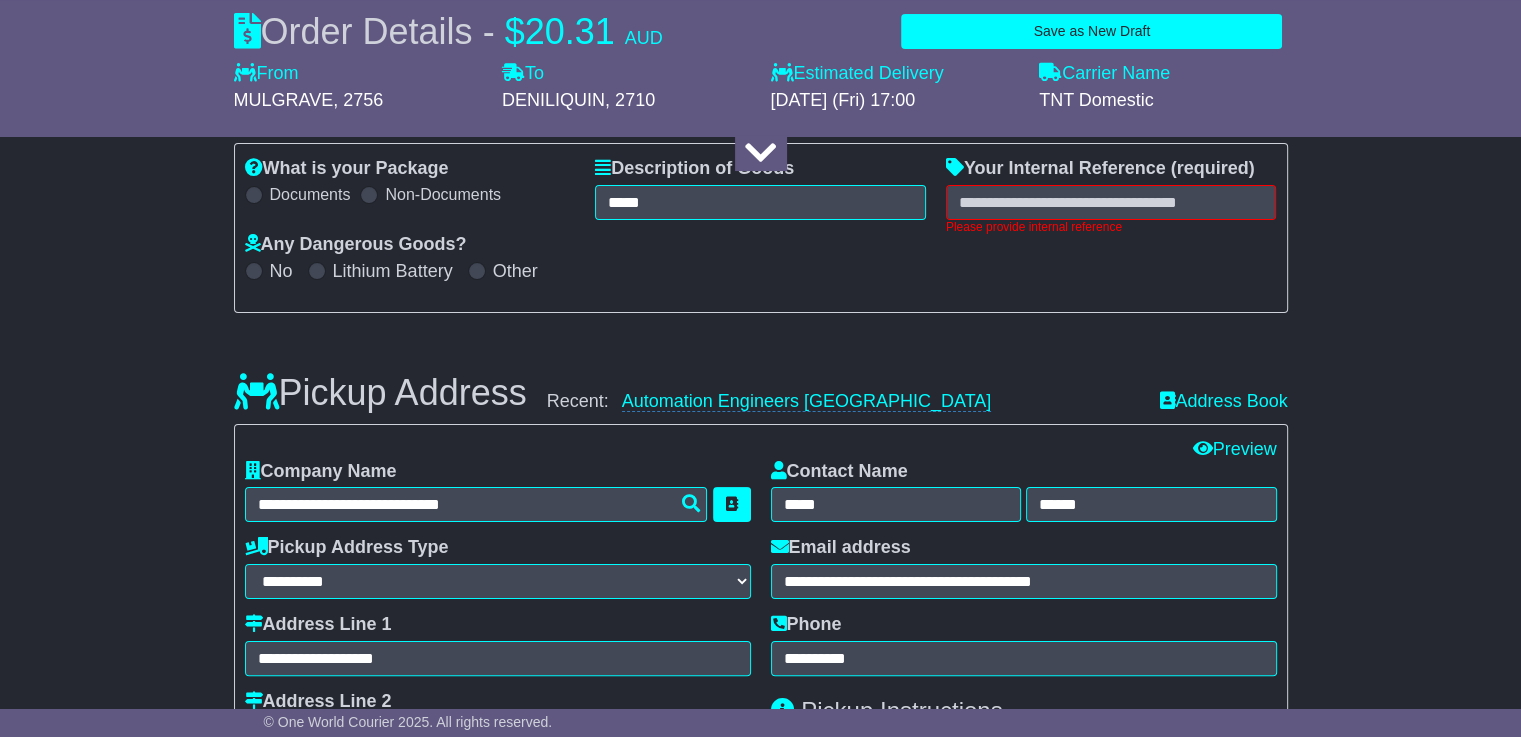 scroll, scrollTop: 292, scrollLeft: 0, axis: vertical 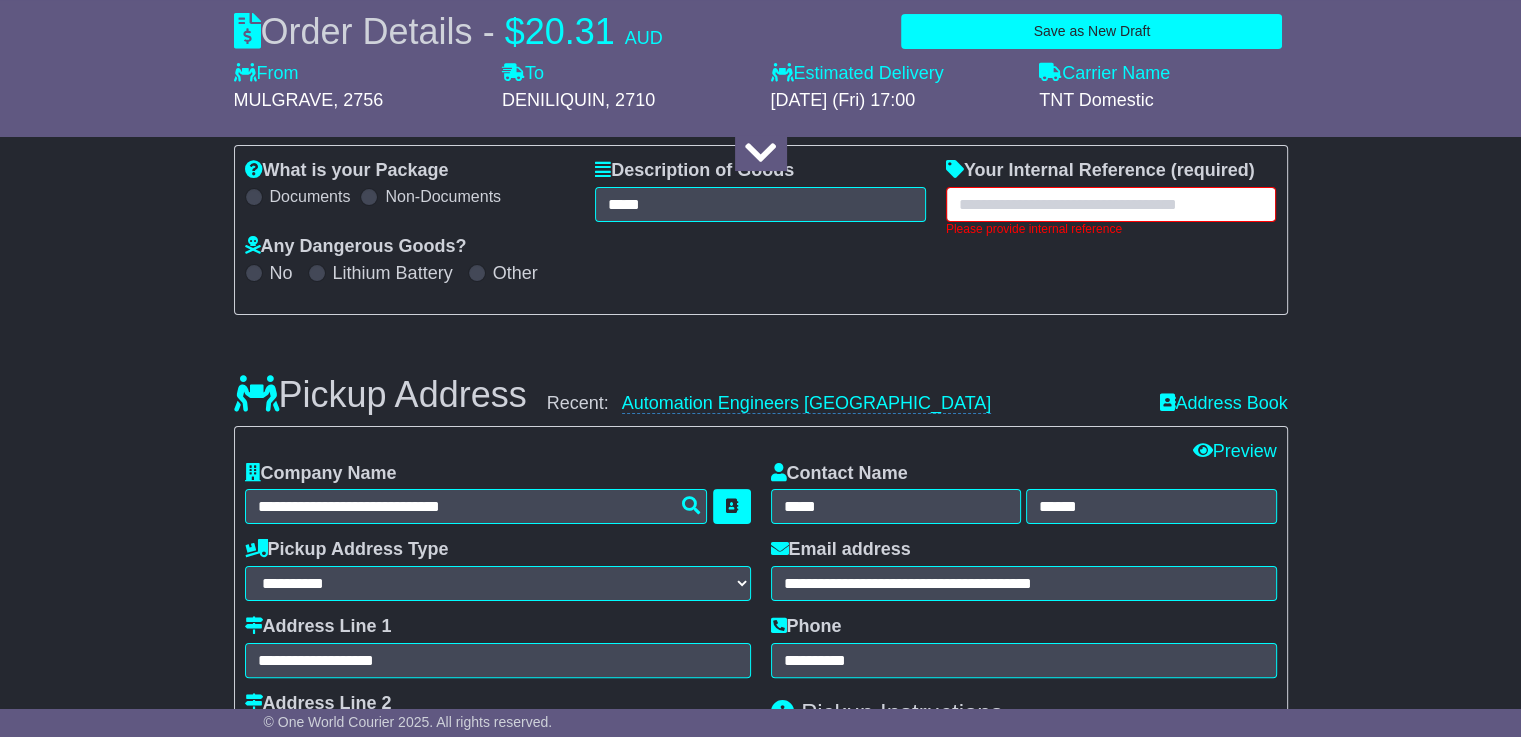 click at bounding box center (1111, 204) 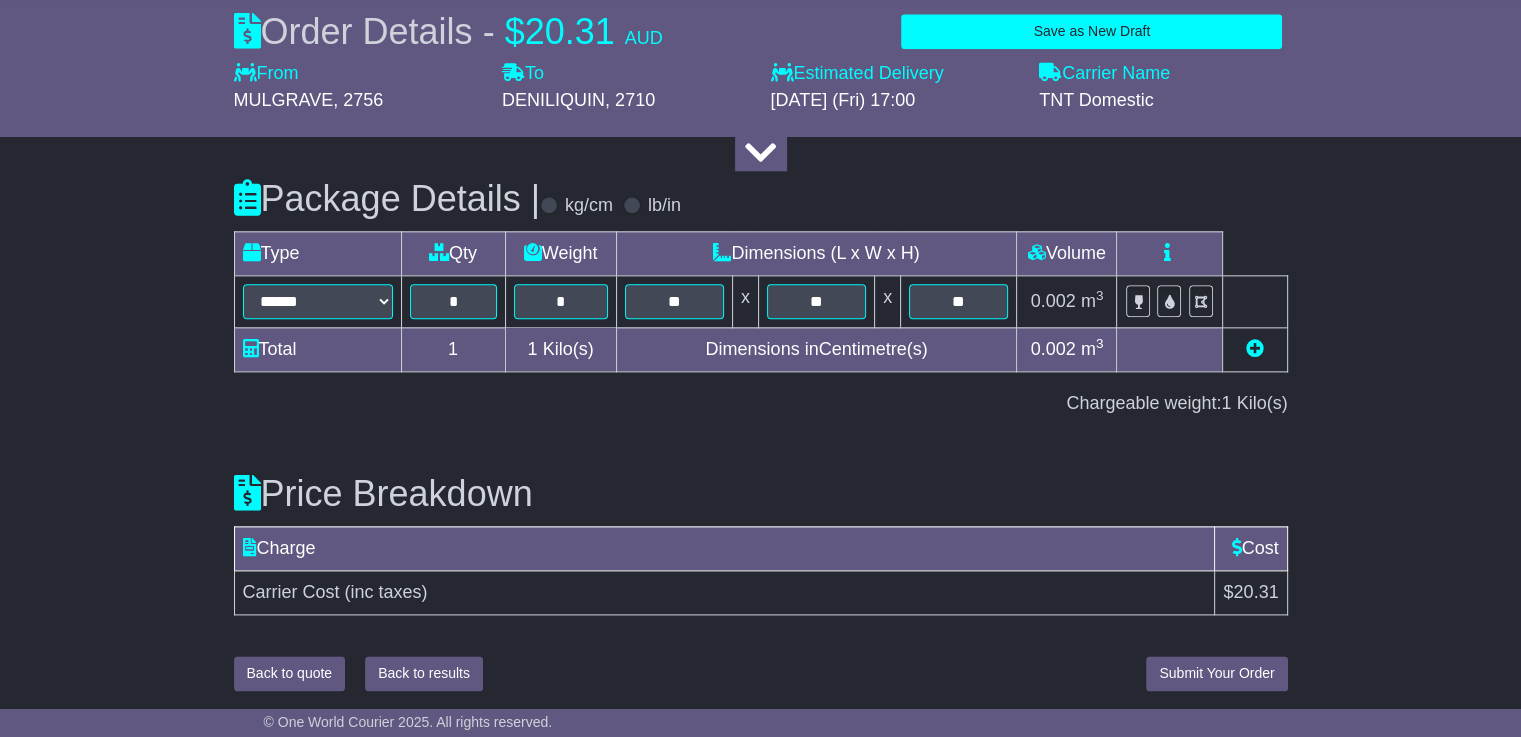 scroll, scrollTop: 2387, scrollLeft: 0, axis: vertical 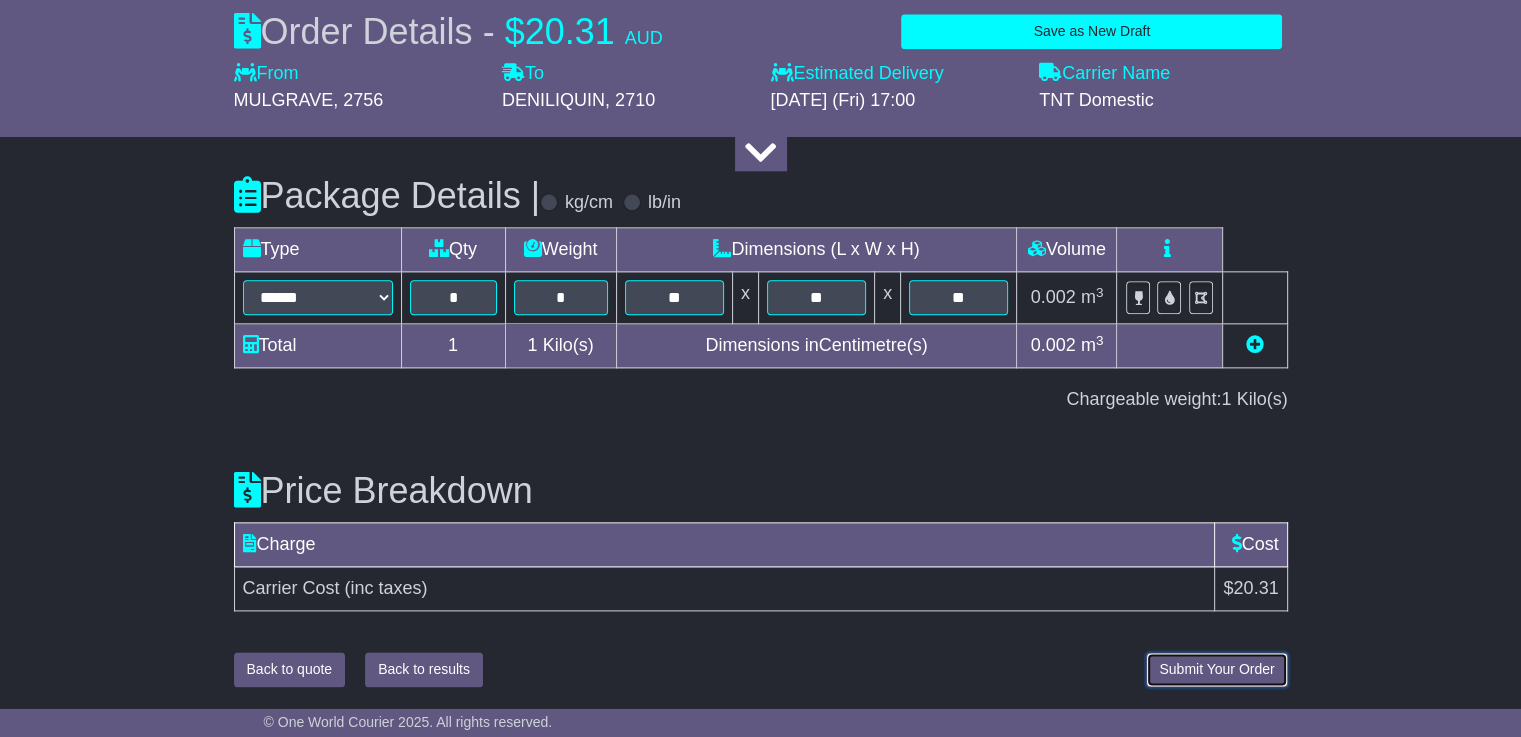 click on "Submit Your Order" at bounding box center (1216, 669) 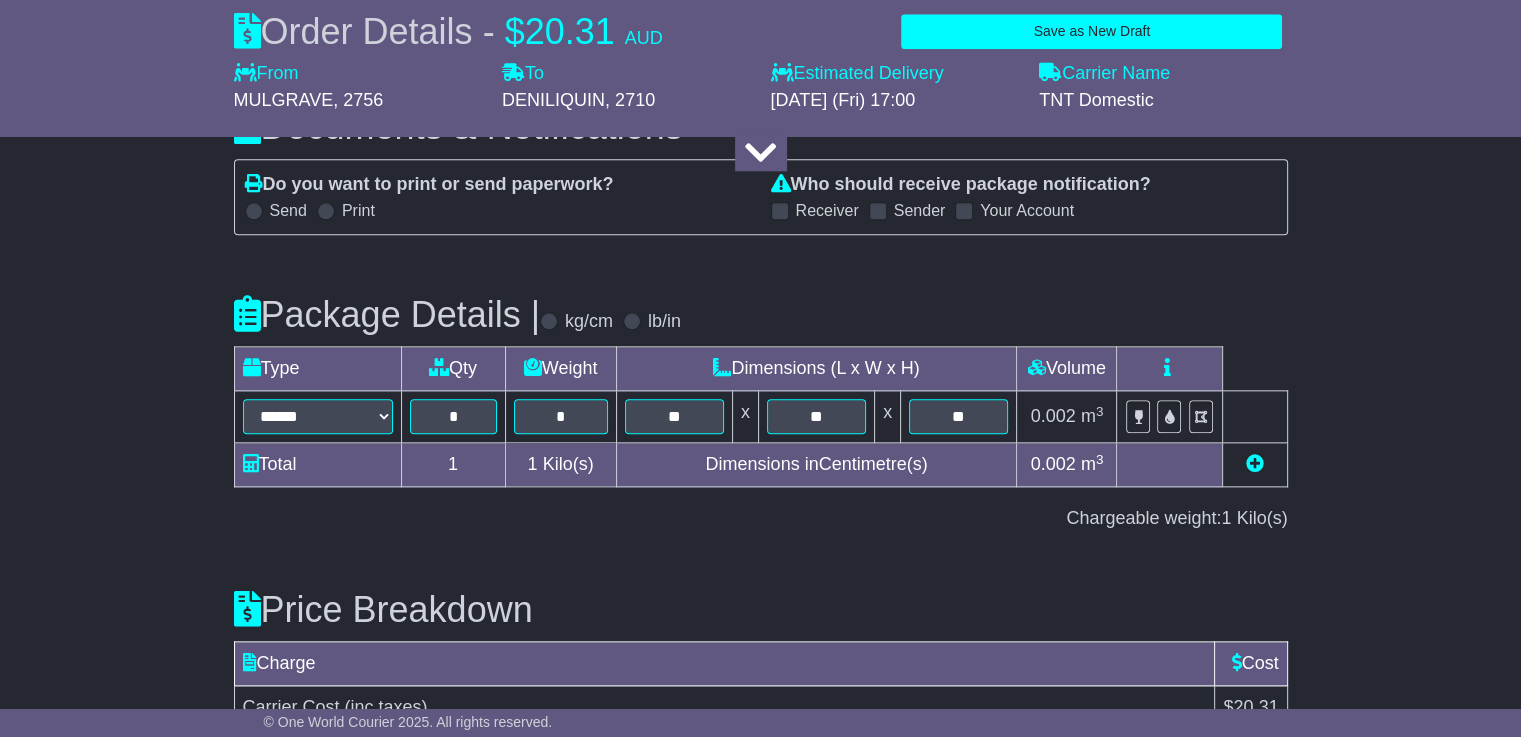 scroll, scrollTop: 2373, scrollLeft: 0, axis: vertical 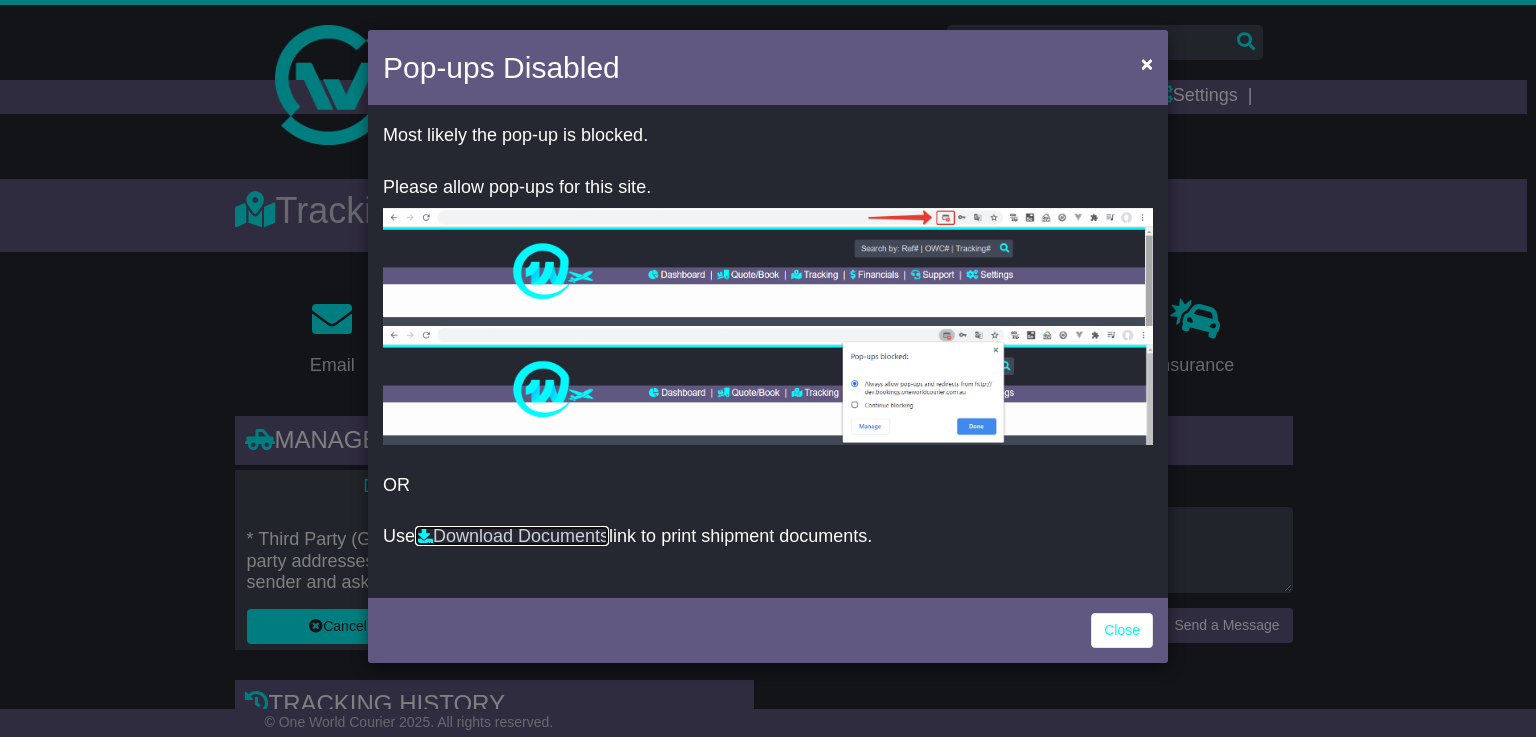 click on "Download Documents" at bounding box center [512, 536] 